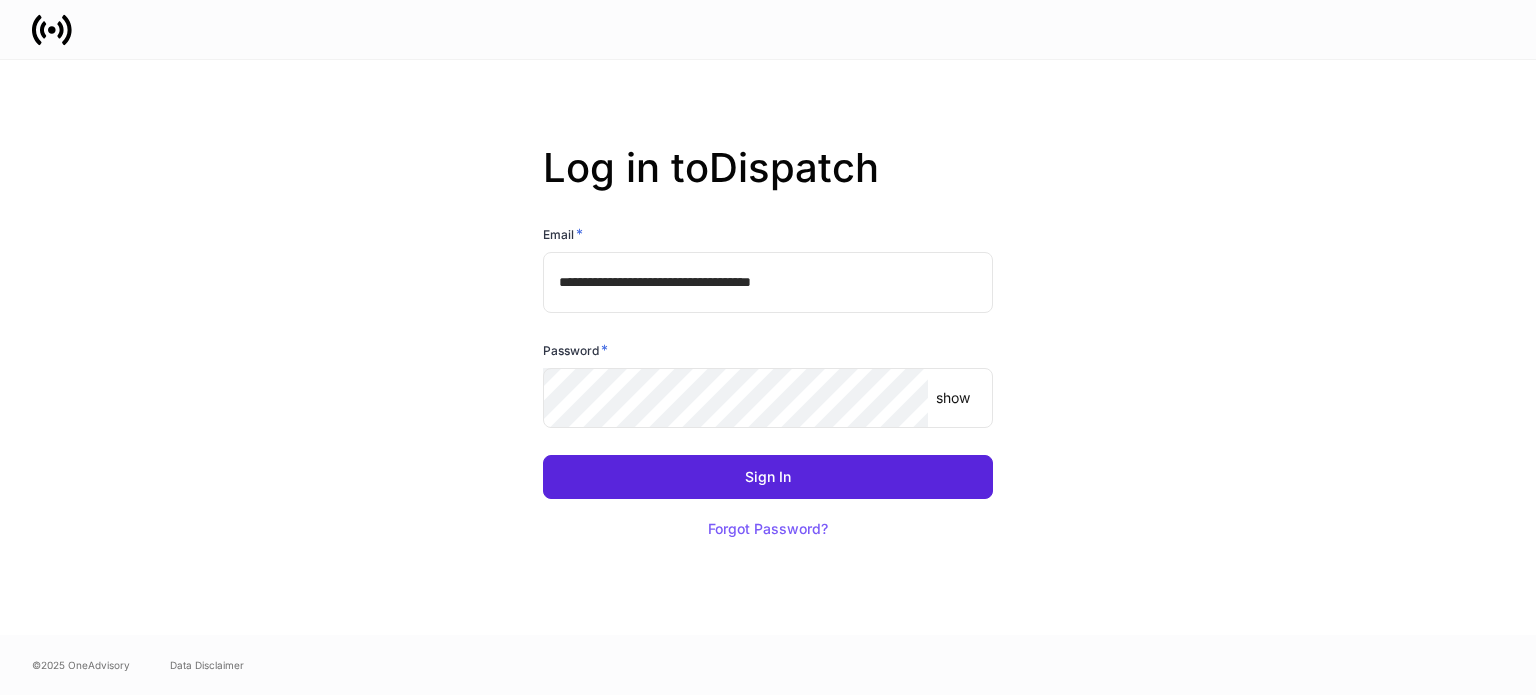 scroll, scrollTop: 0, scrollLeft: 0, axis: both 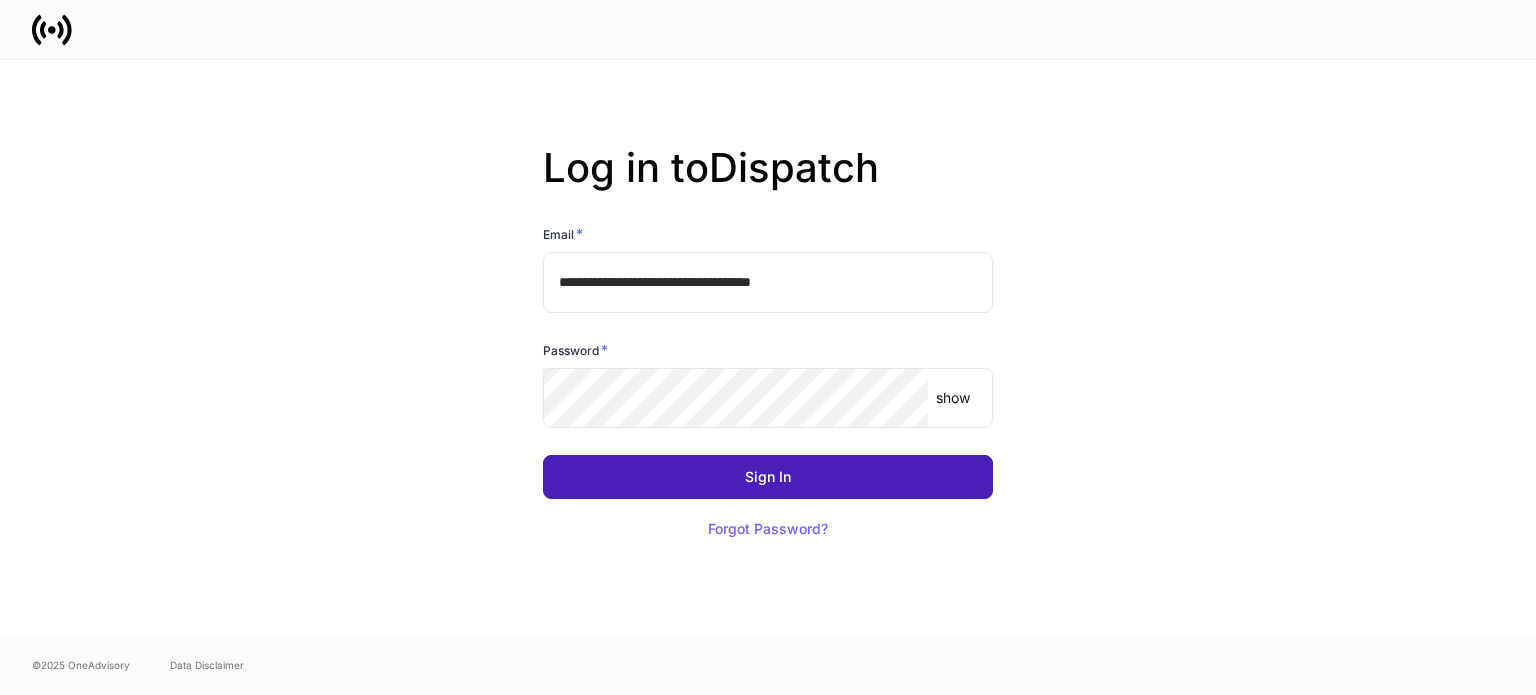 click on "Sign In" at bounding box center [768, 477] 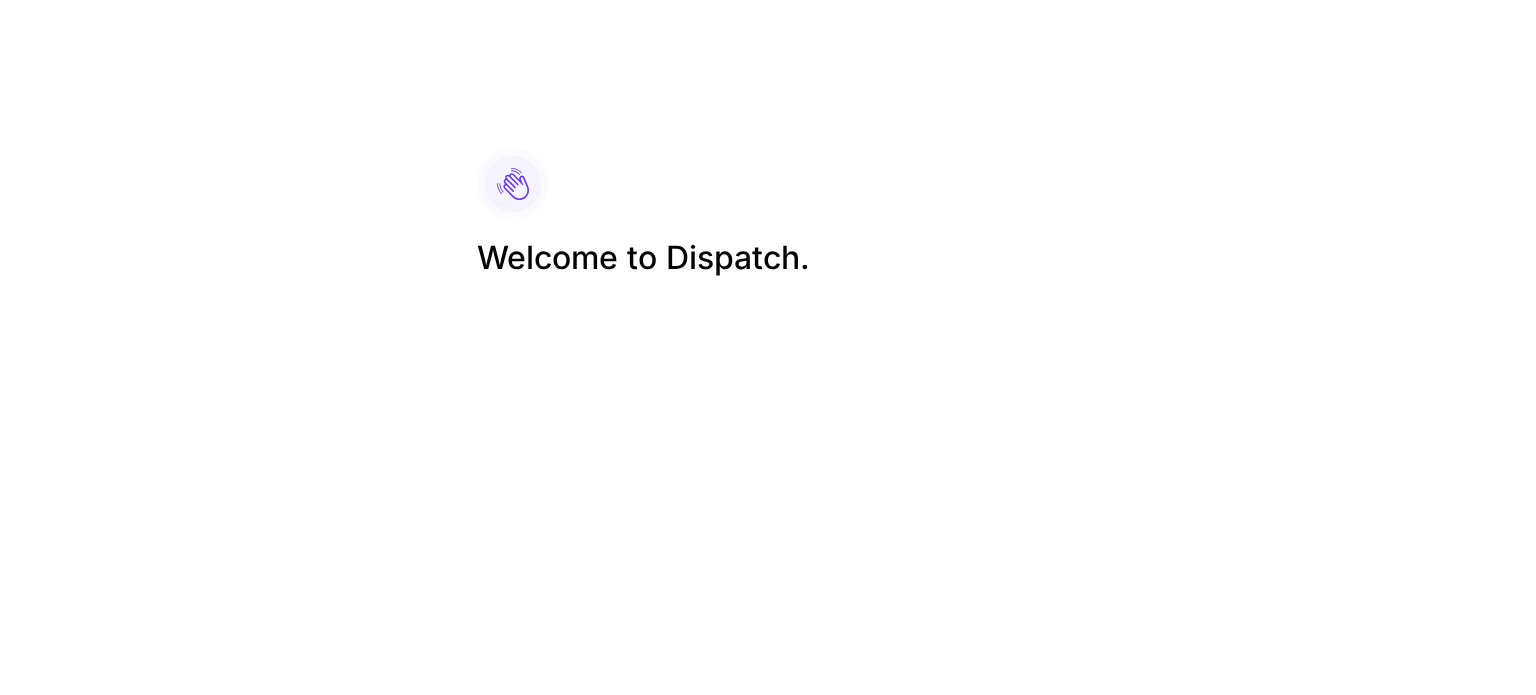 scroll, scrollTop: 0, scrollLeft: 0, axis: both 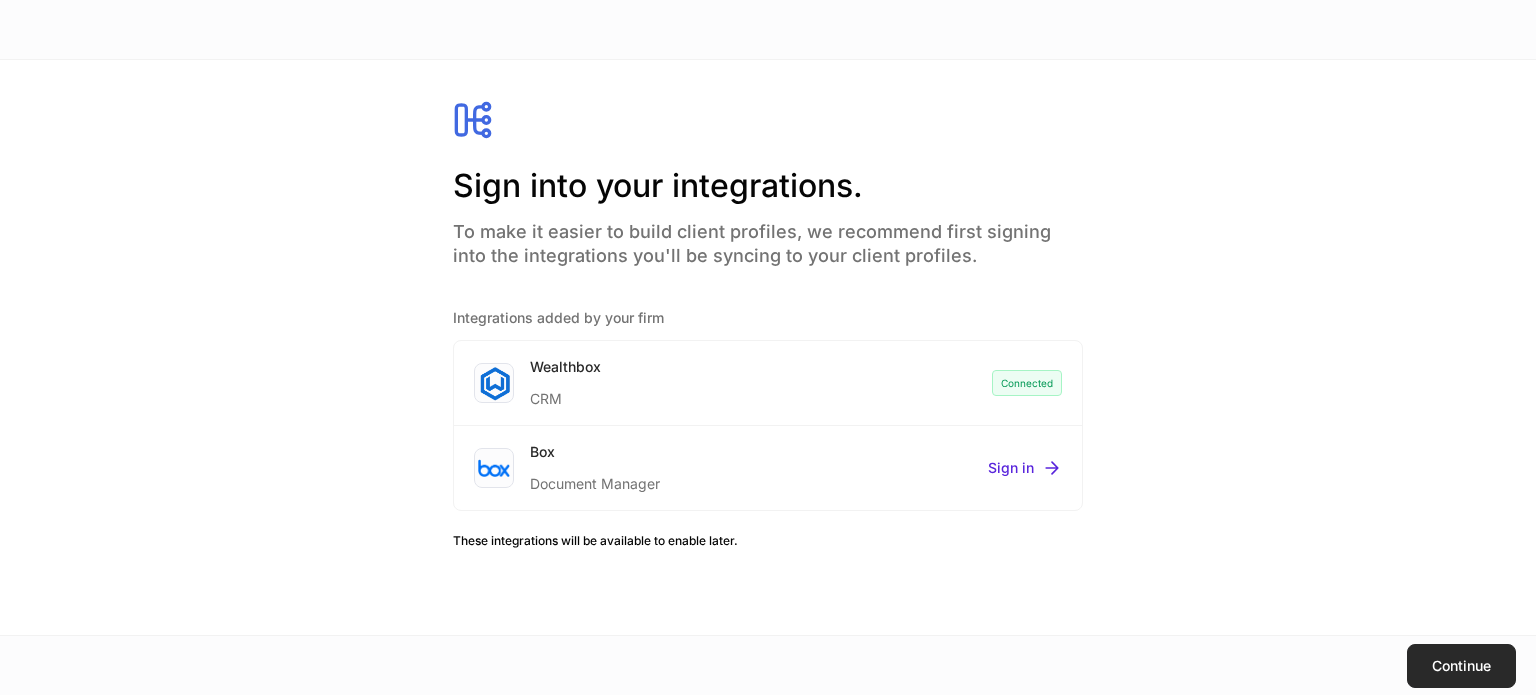 click on "Continue" at bounding box center [1461, 666] 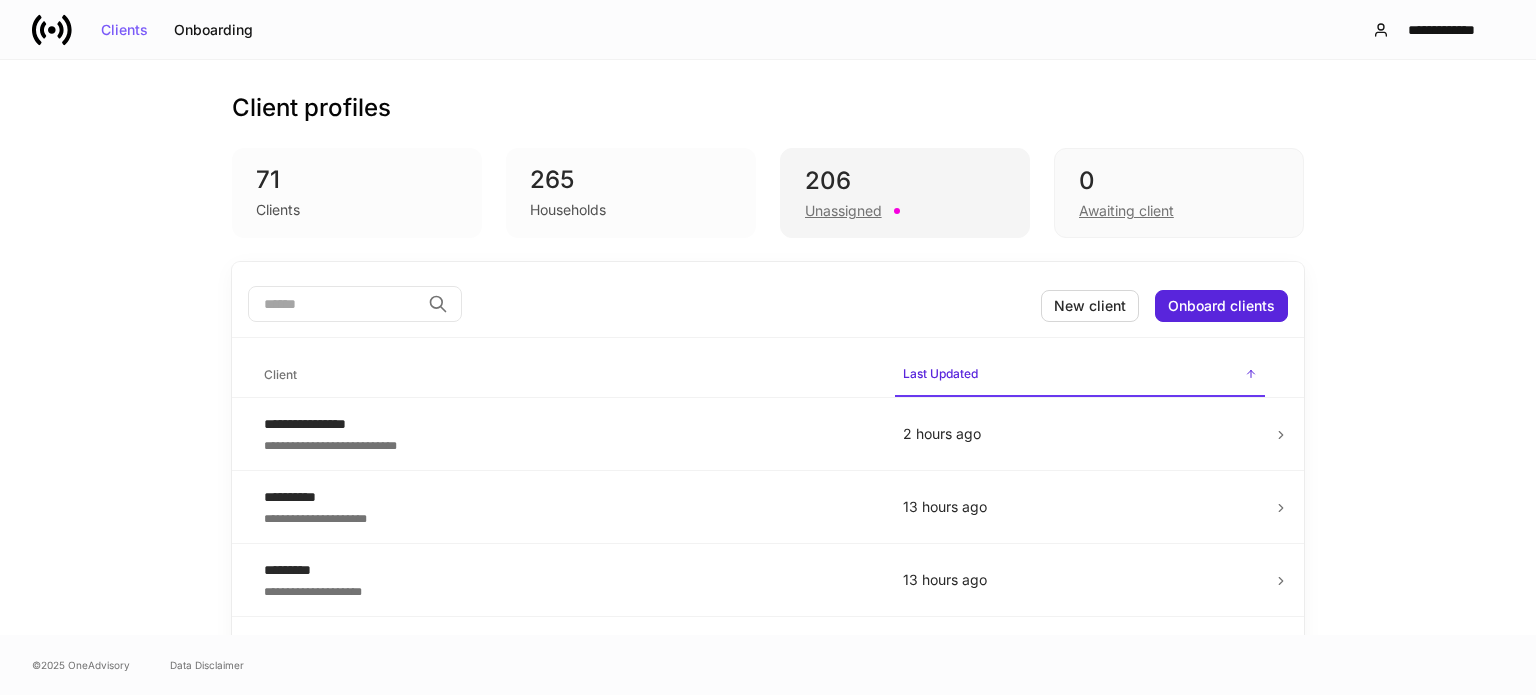 click on "206" at bounding box center (905, 181) 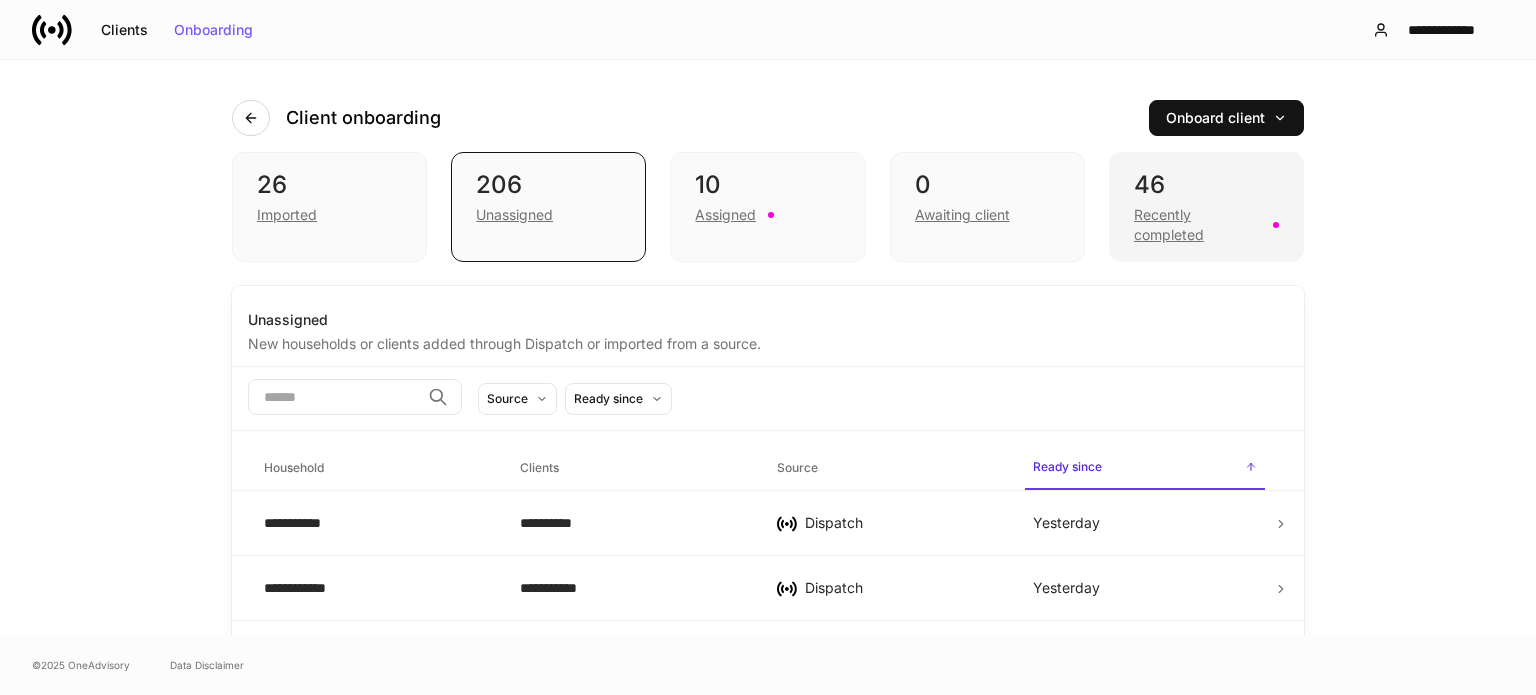 click on "Recently completed" at bounding box center [1197, 225] 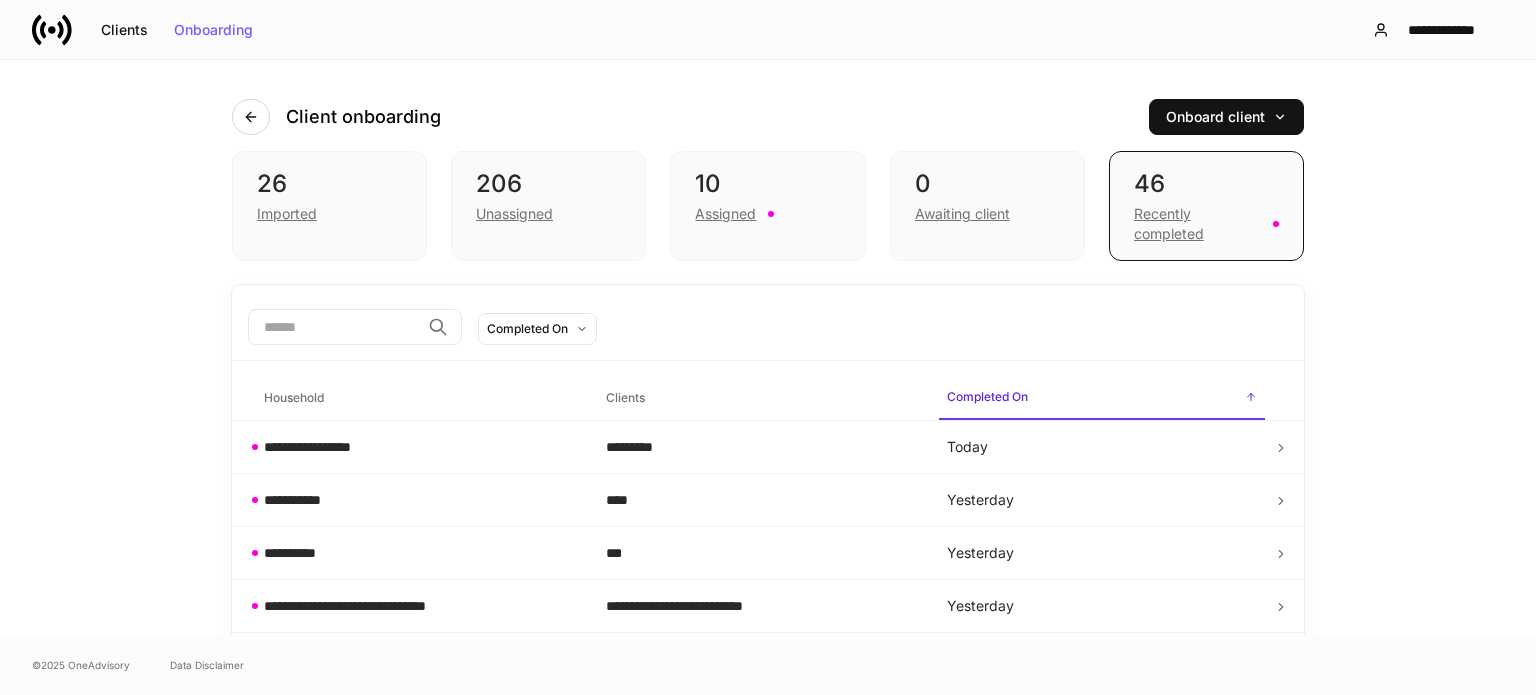 scroll, scrollTop: 0, scrollLeft: 0, axis: both 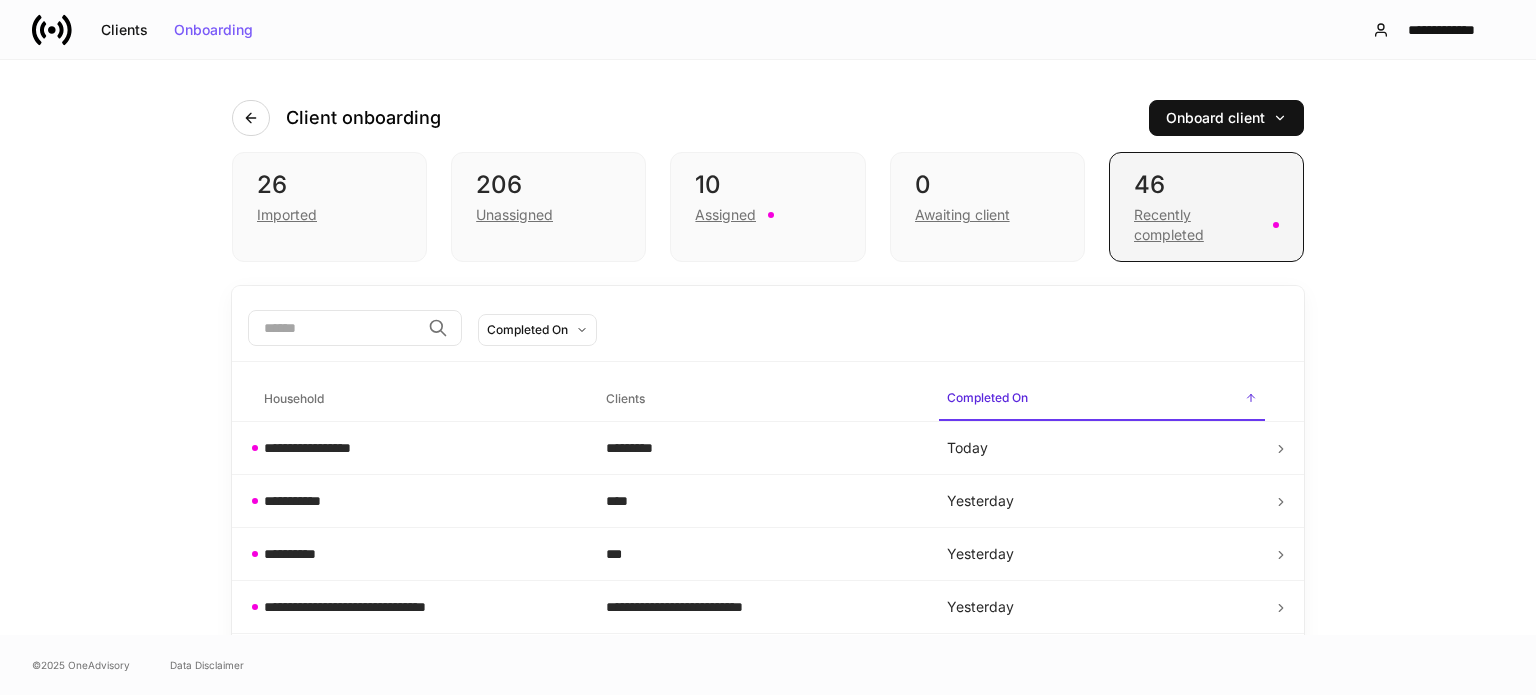 click on "Recently completed" at bounding box center [1197, 225] 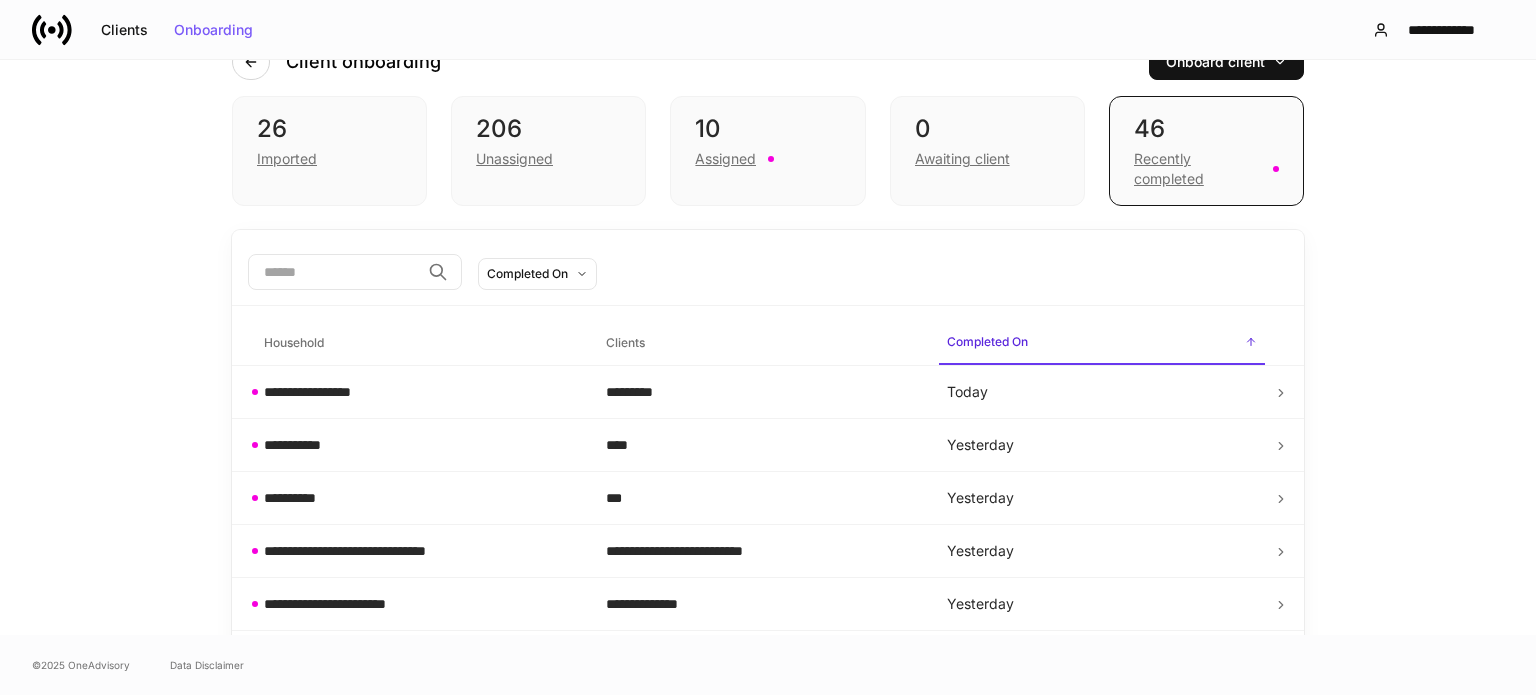 scroll, scrollTop: 0, scrollLeft: 0, axis: both 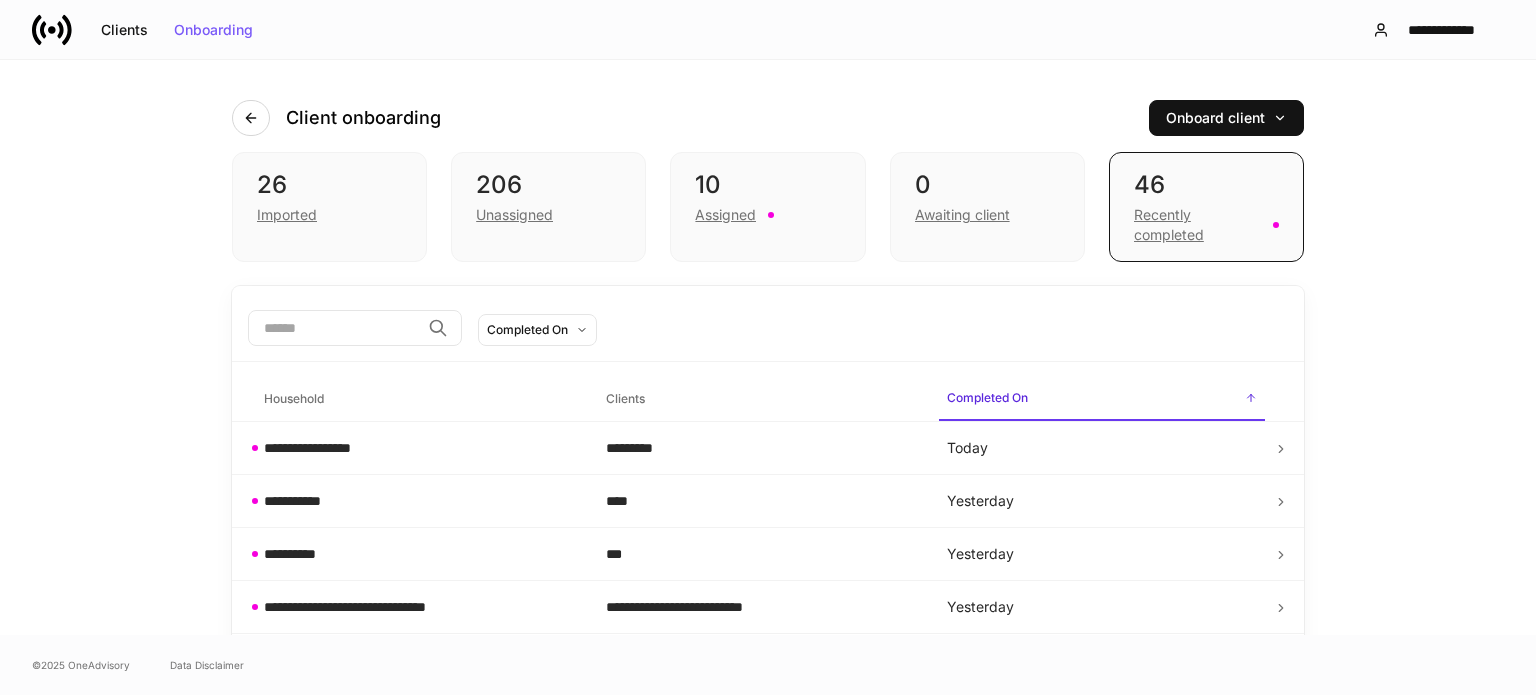 click at bounding box center [334, 328] 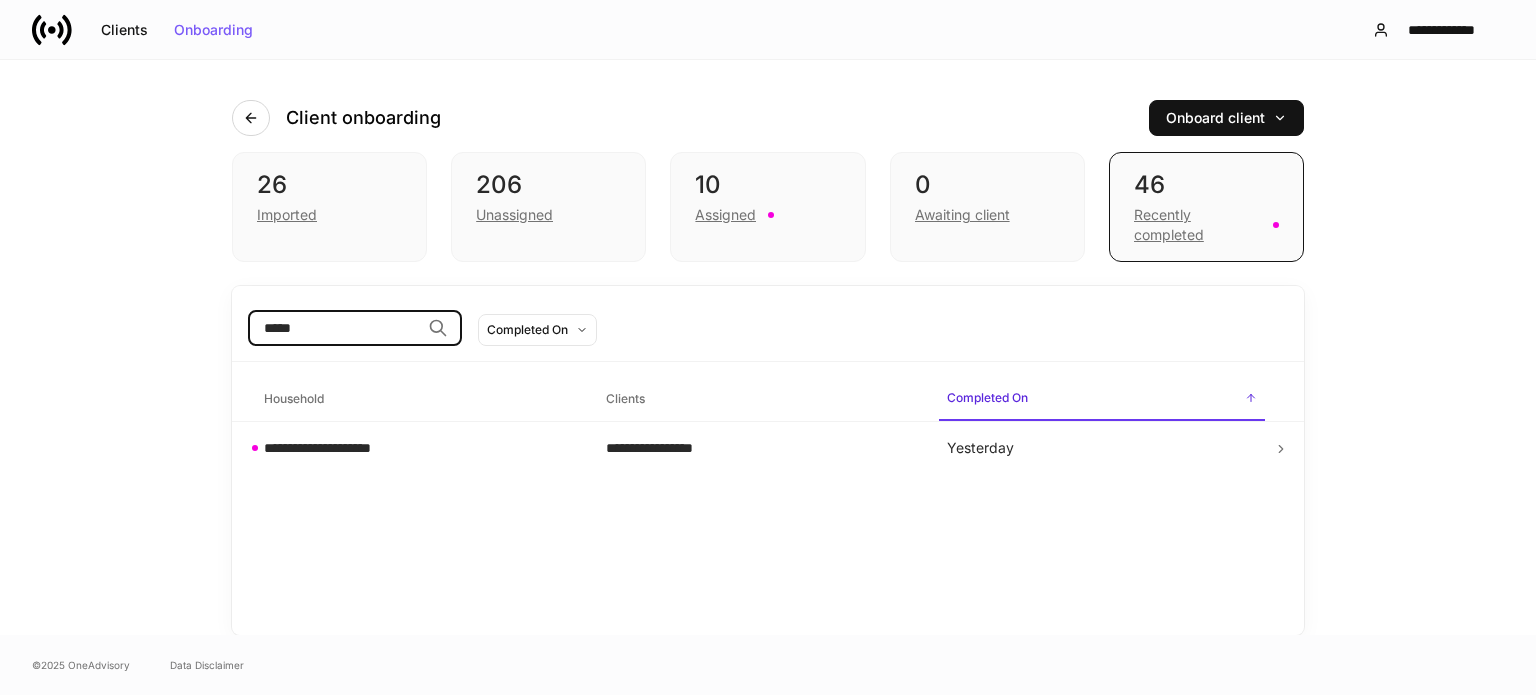 drag, startPoint x: 333, startPoint y: 331, endPoint x: 171, endPoint y: 315, distance: 162.78821 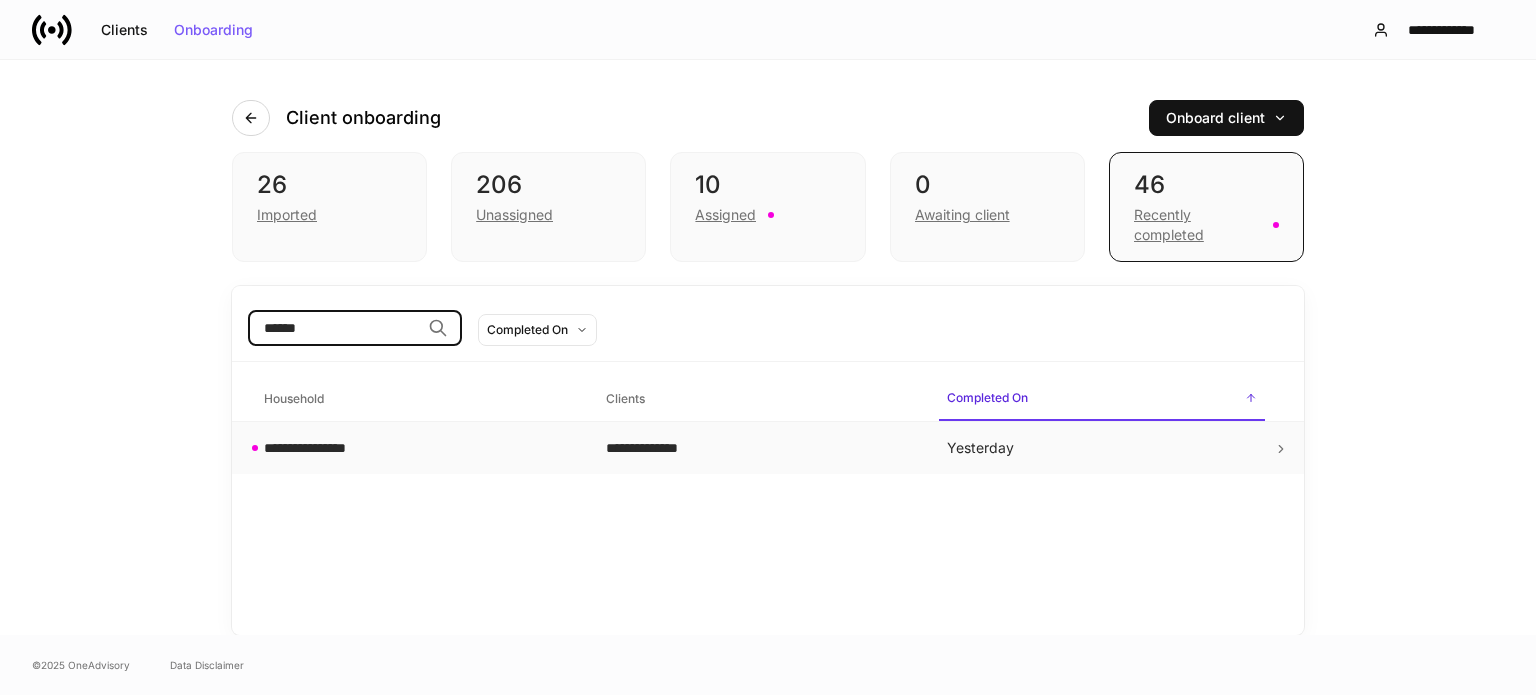 type on "******" 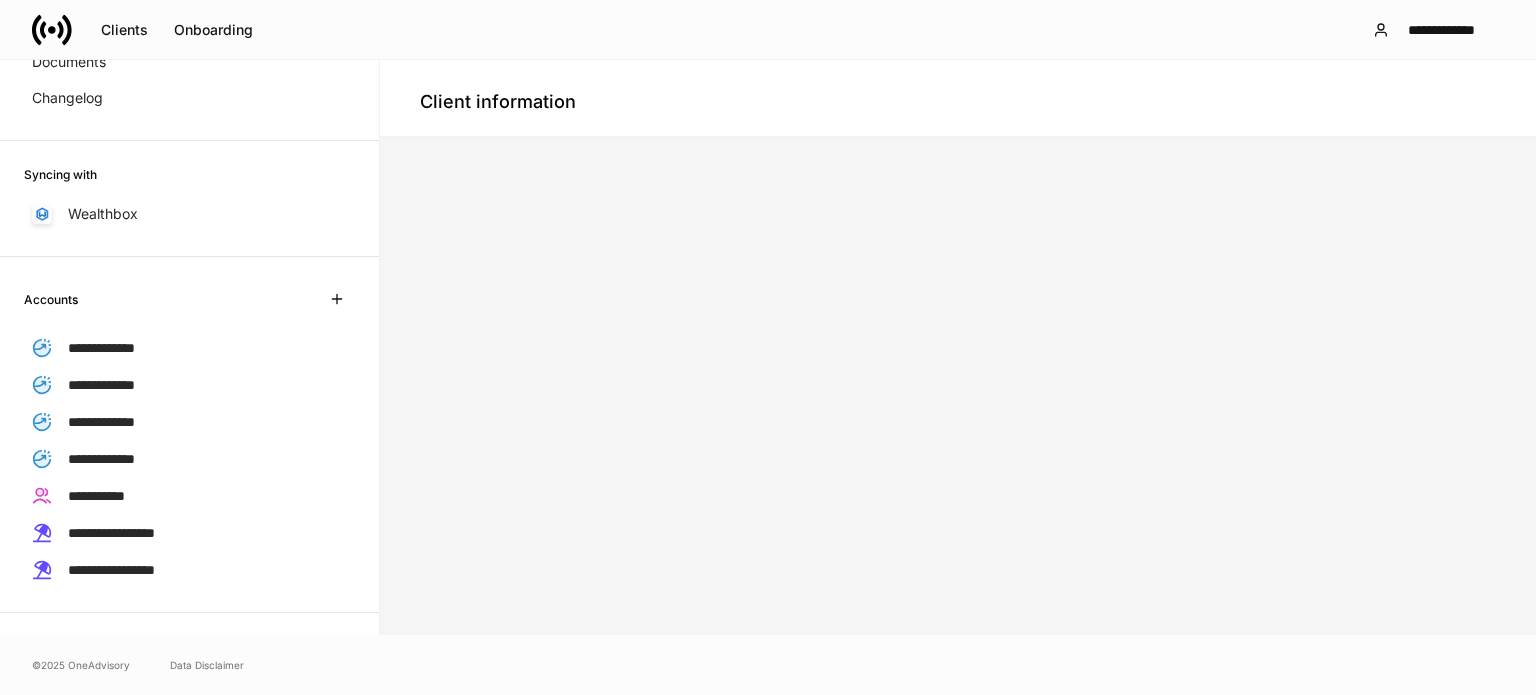 scroll, scrollTop: 300, scrollLeft: 0, axis: vertical 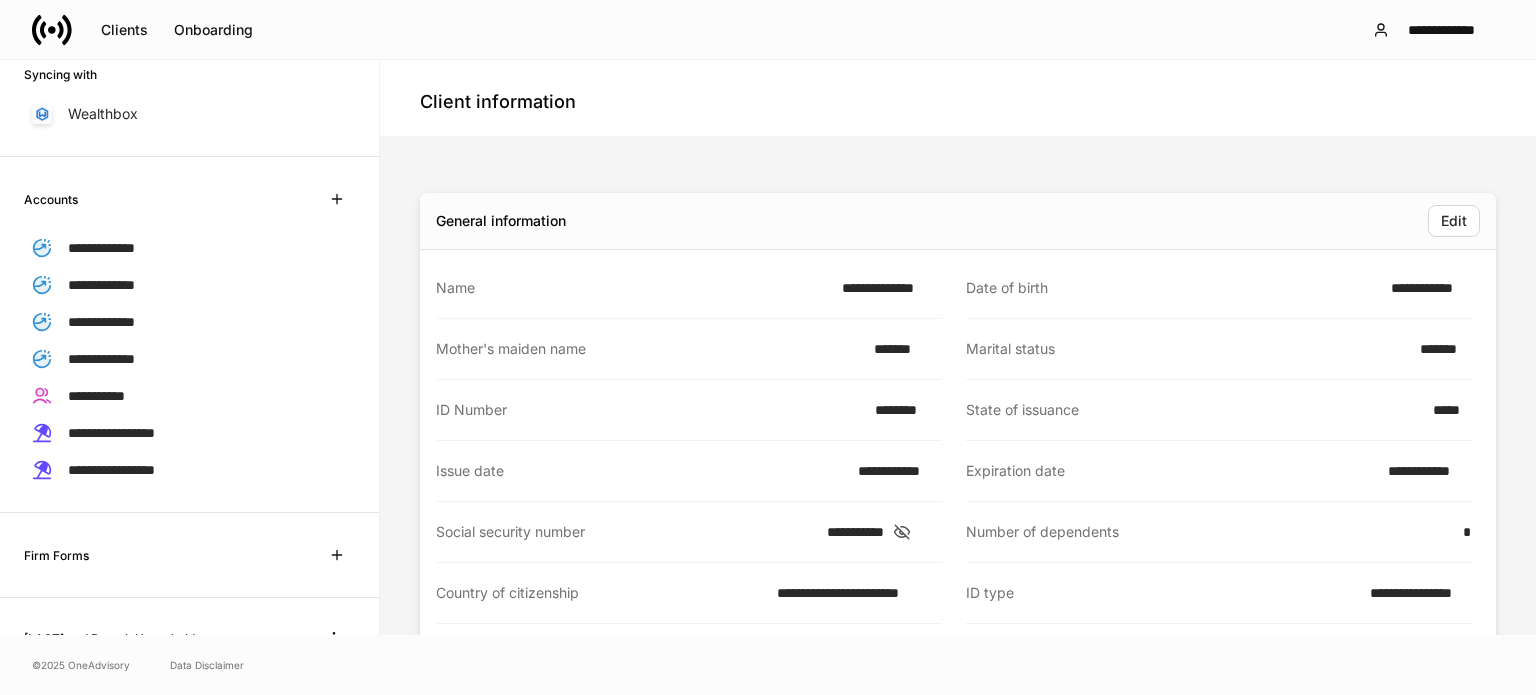 click 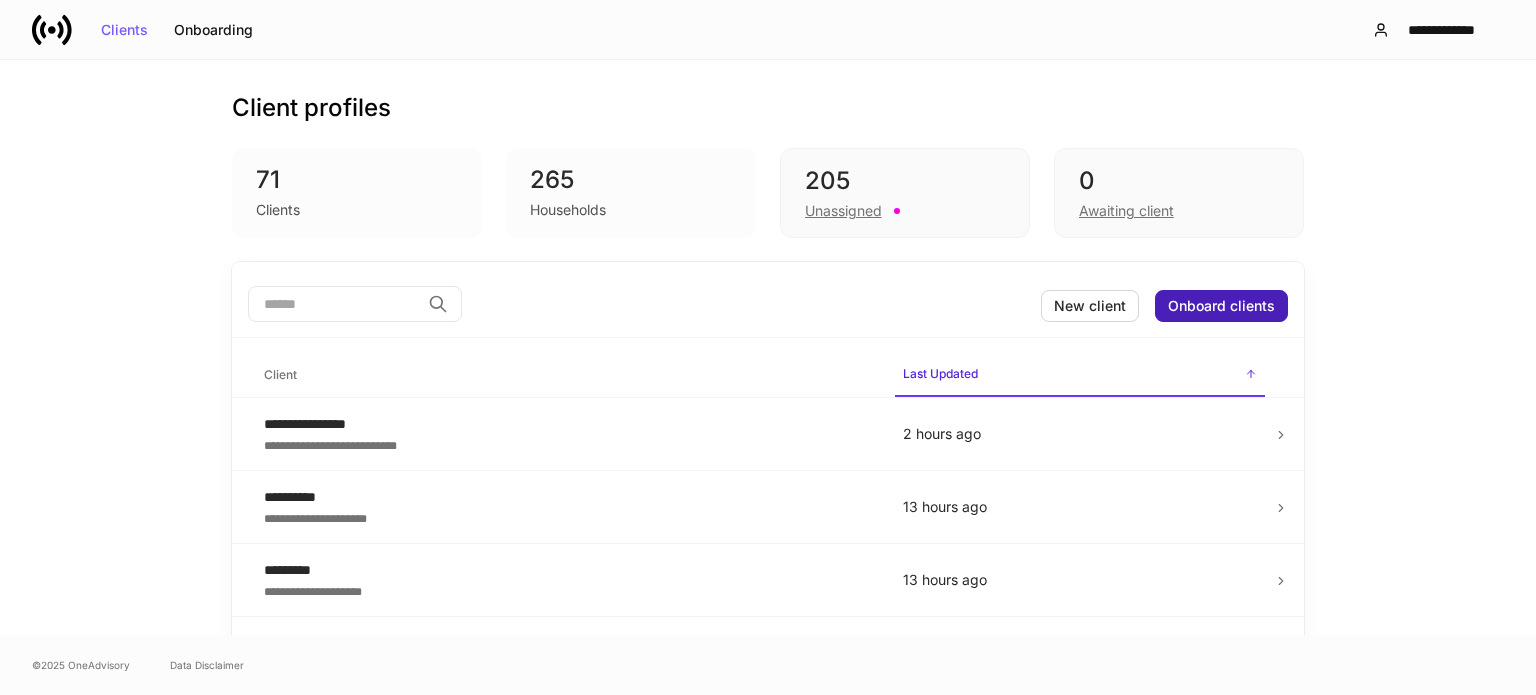 click on "Onboard clients" at bounding box center (1221, 306) 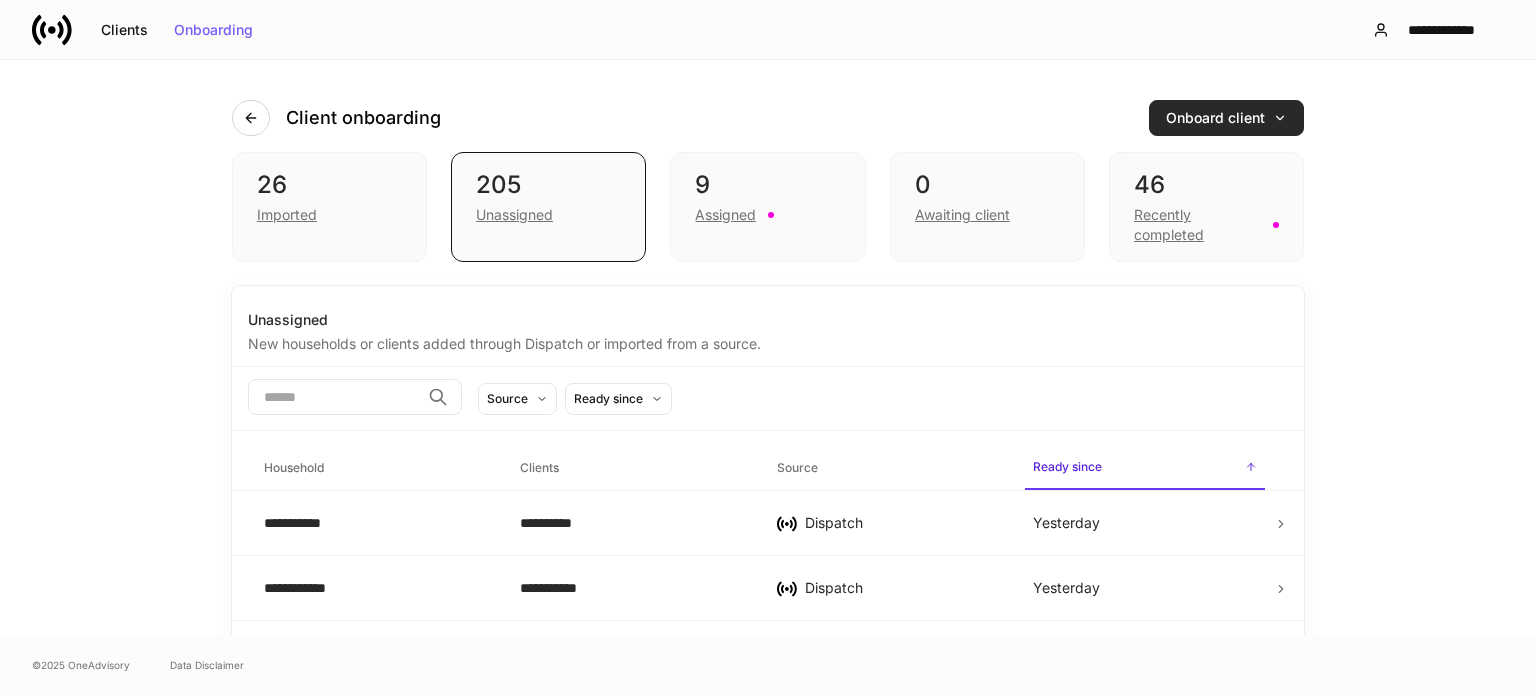 click 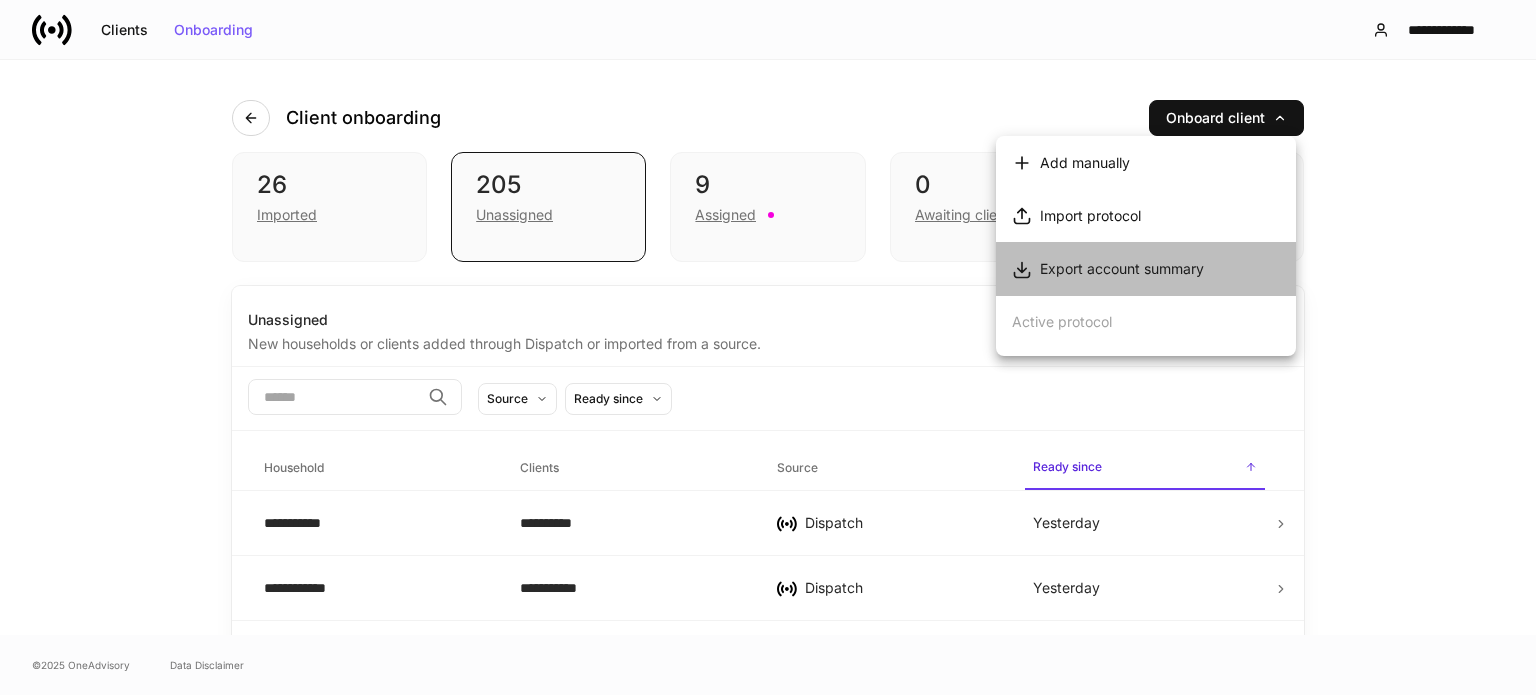 click on "Export account summary" at bounding box center [1122, 269] 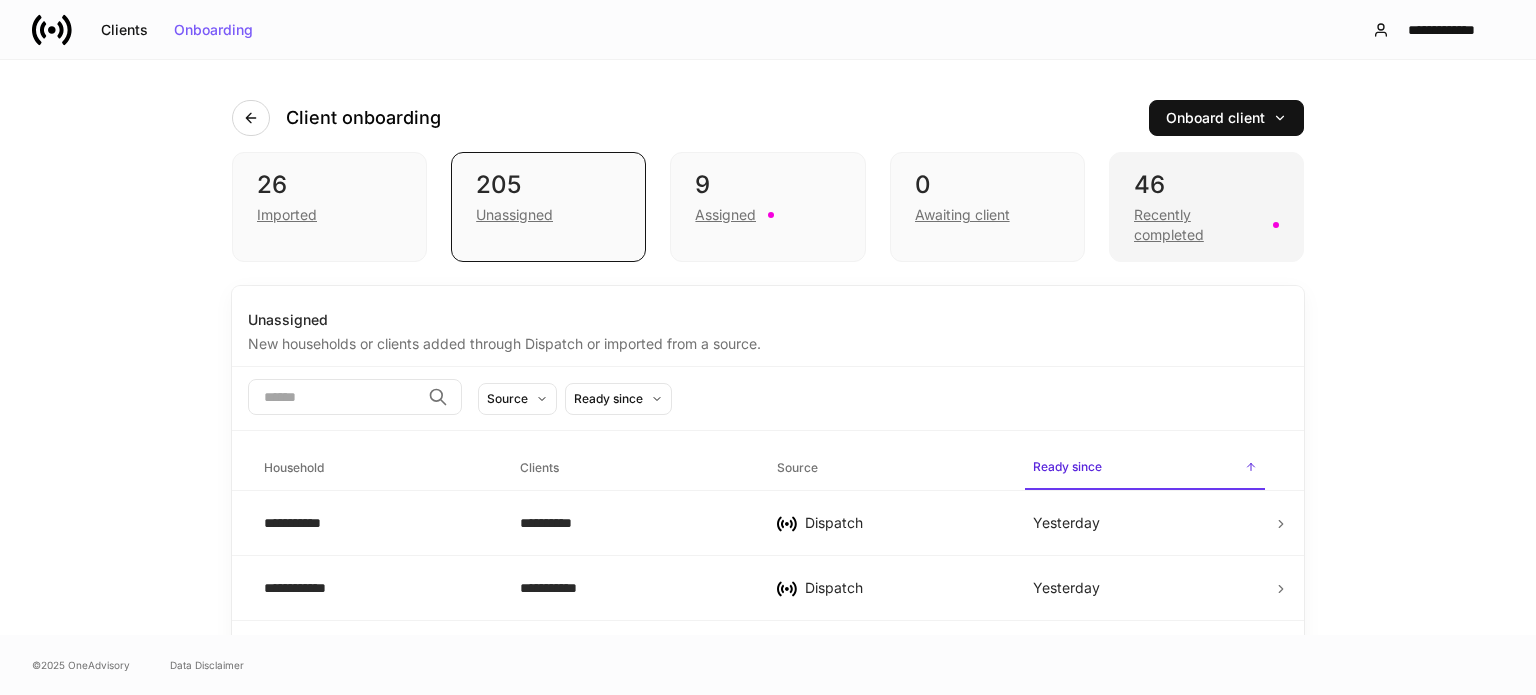 click on "46" at bounding box center (1206, 185) 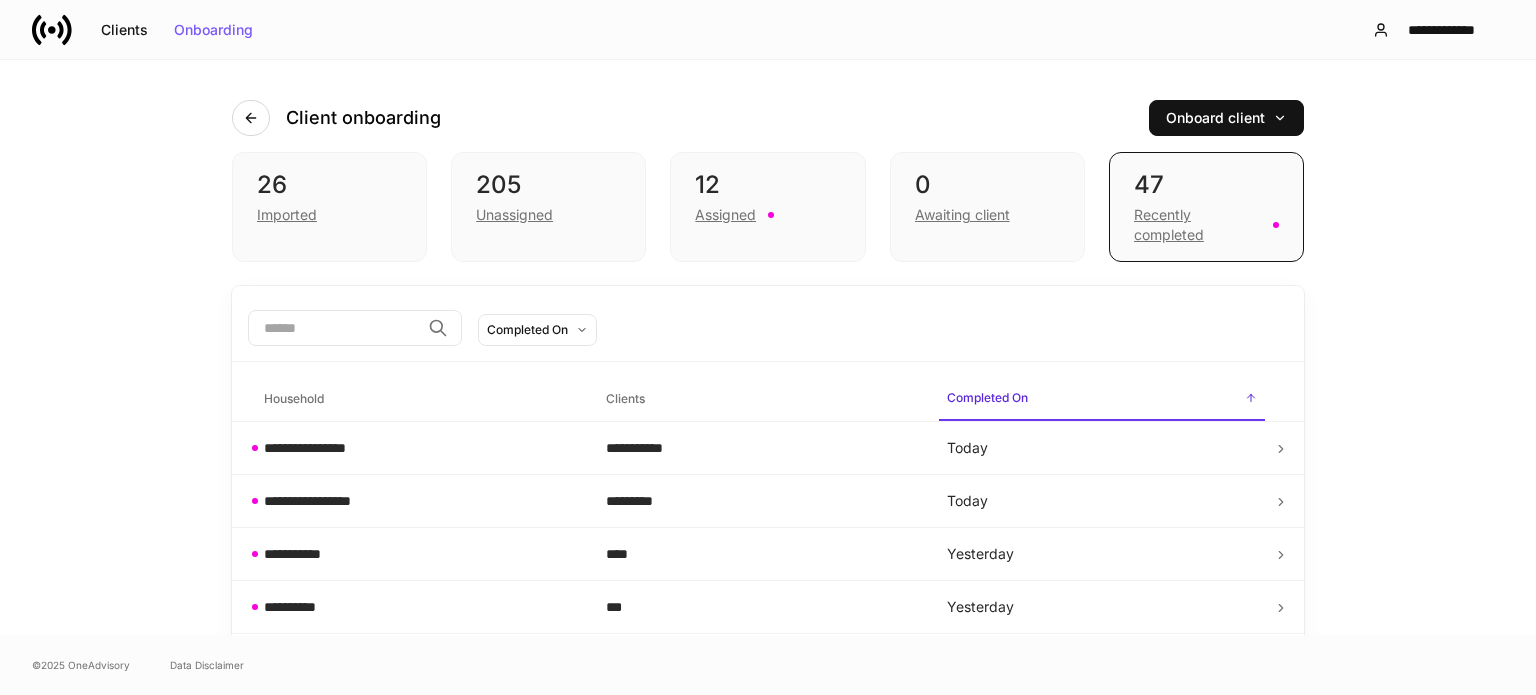 click at bounding box center (334, 328) 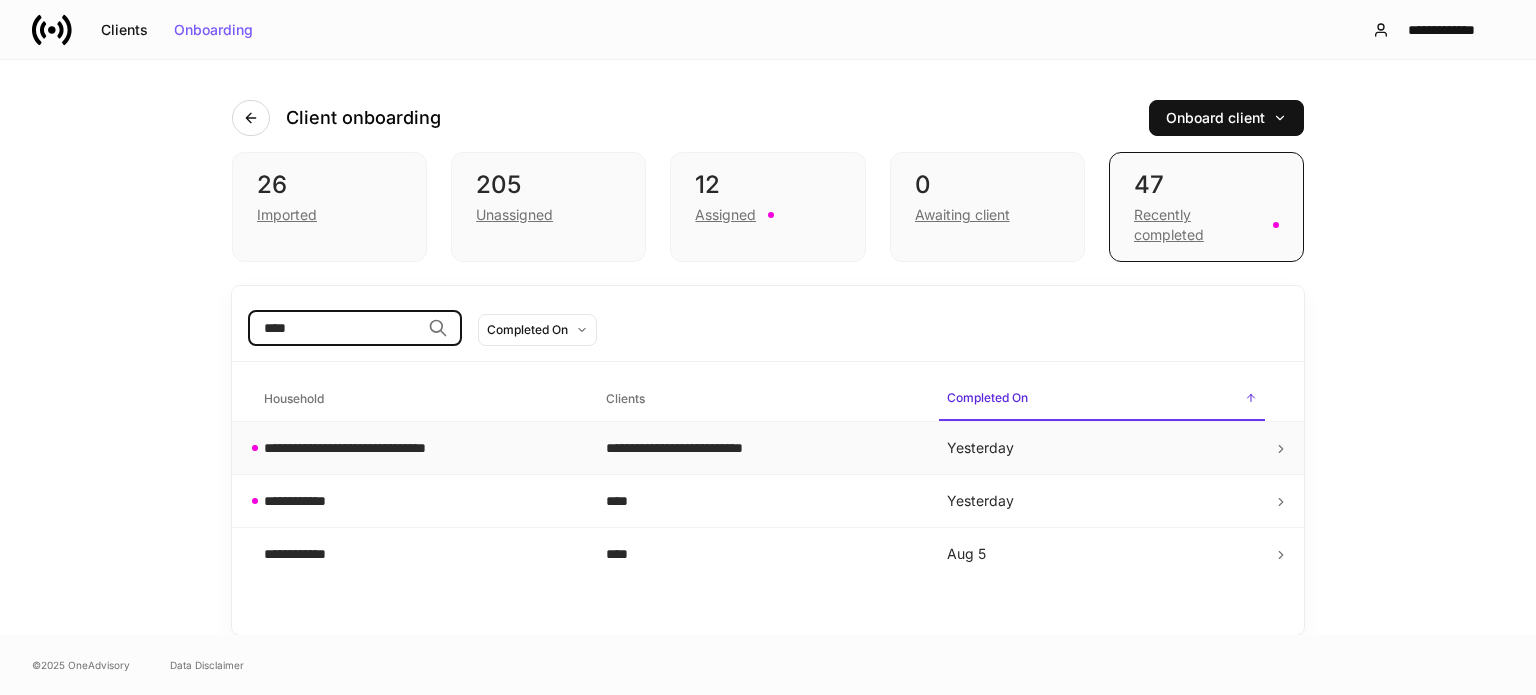 type on "****" 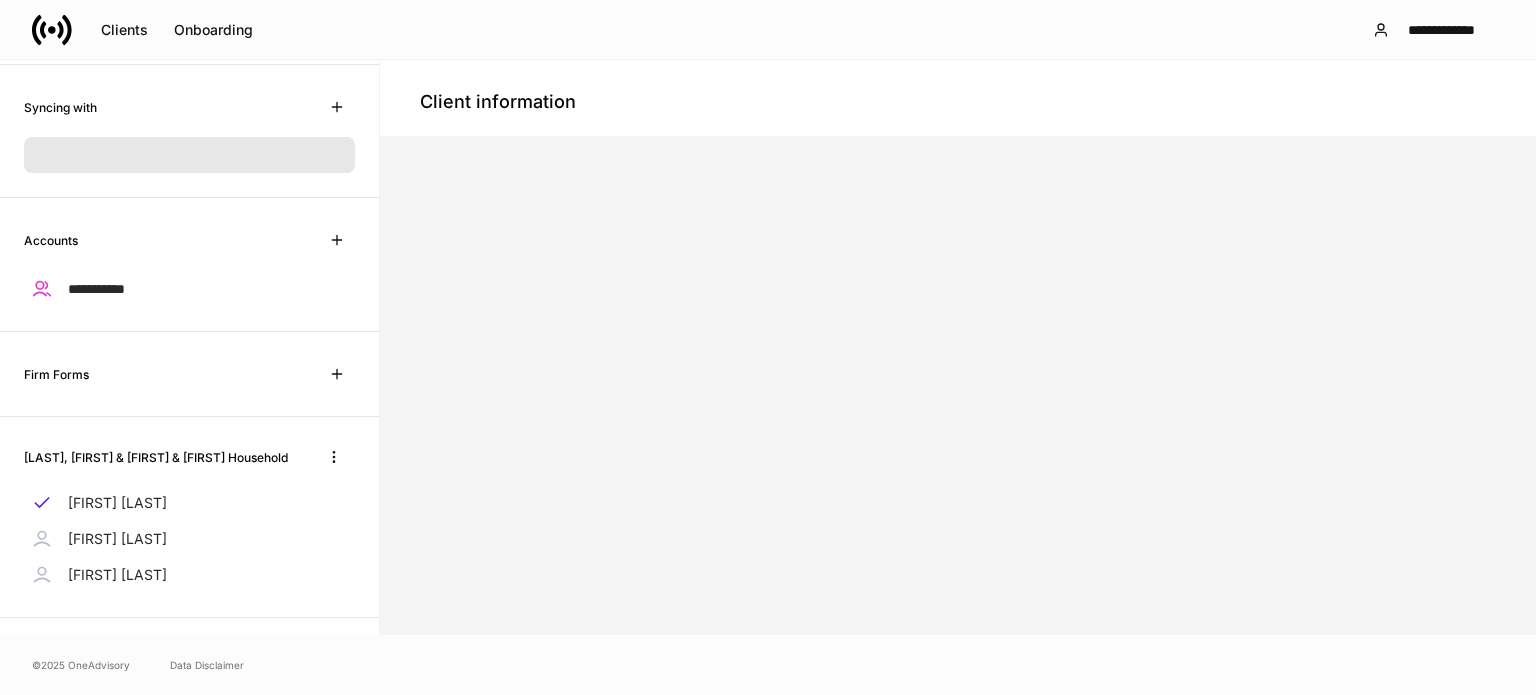 scroll, scrollTop: 288, scrollLeft: 0, axis: vertical 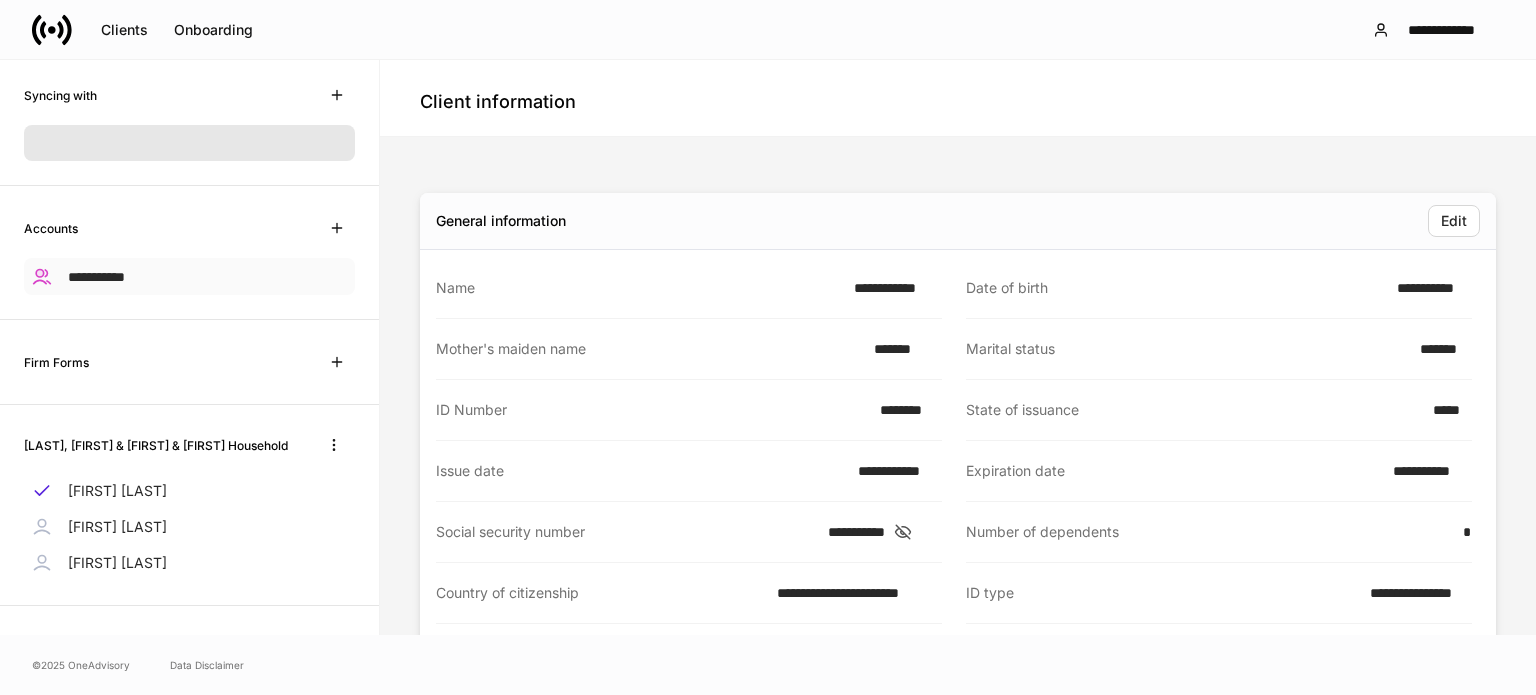 click on "**********" at bounding box center [96, 277] 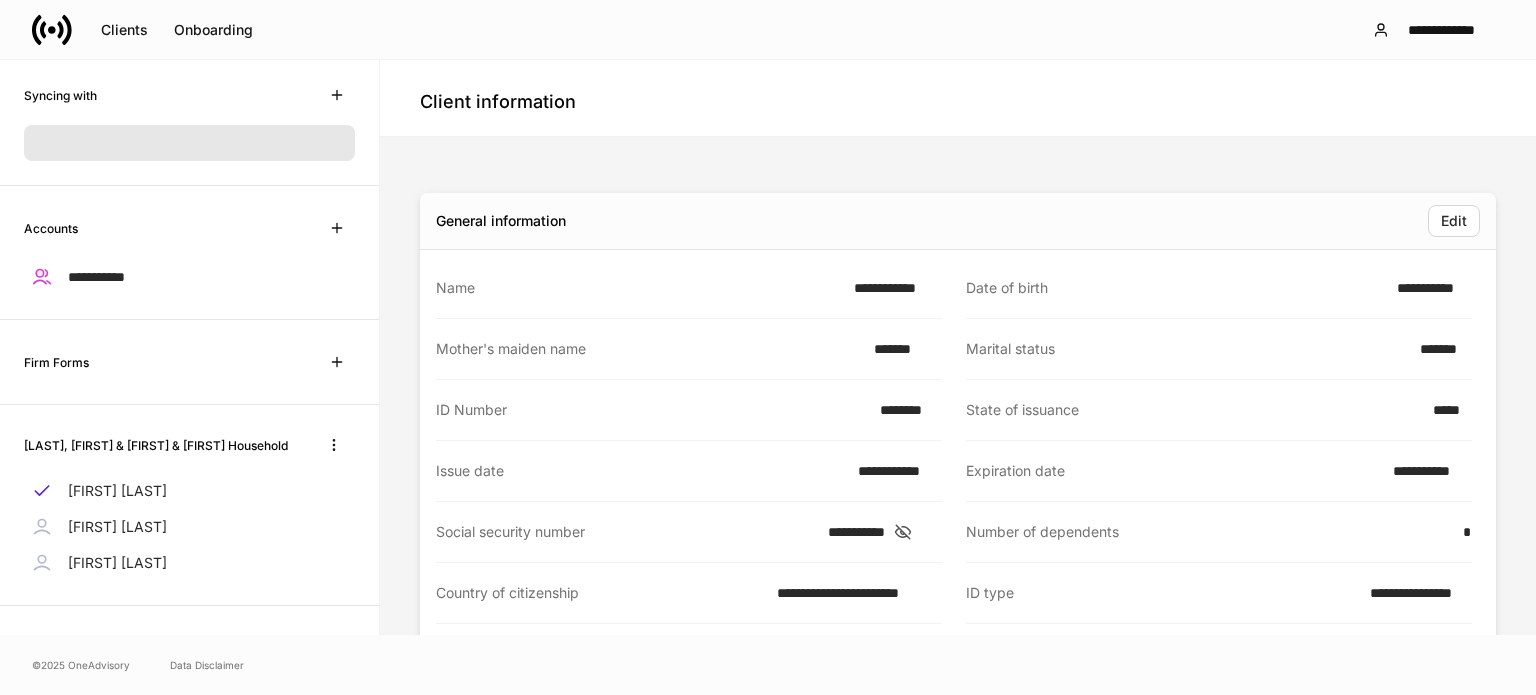 scroll, scrollTop: 272, scrollLeft: 0, axis: vertical 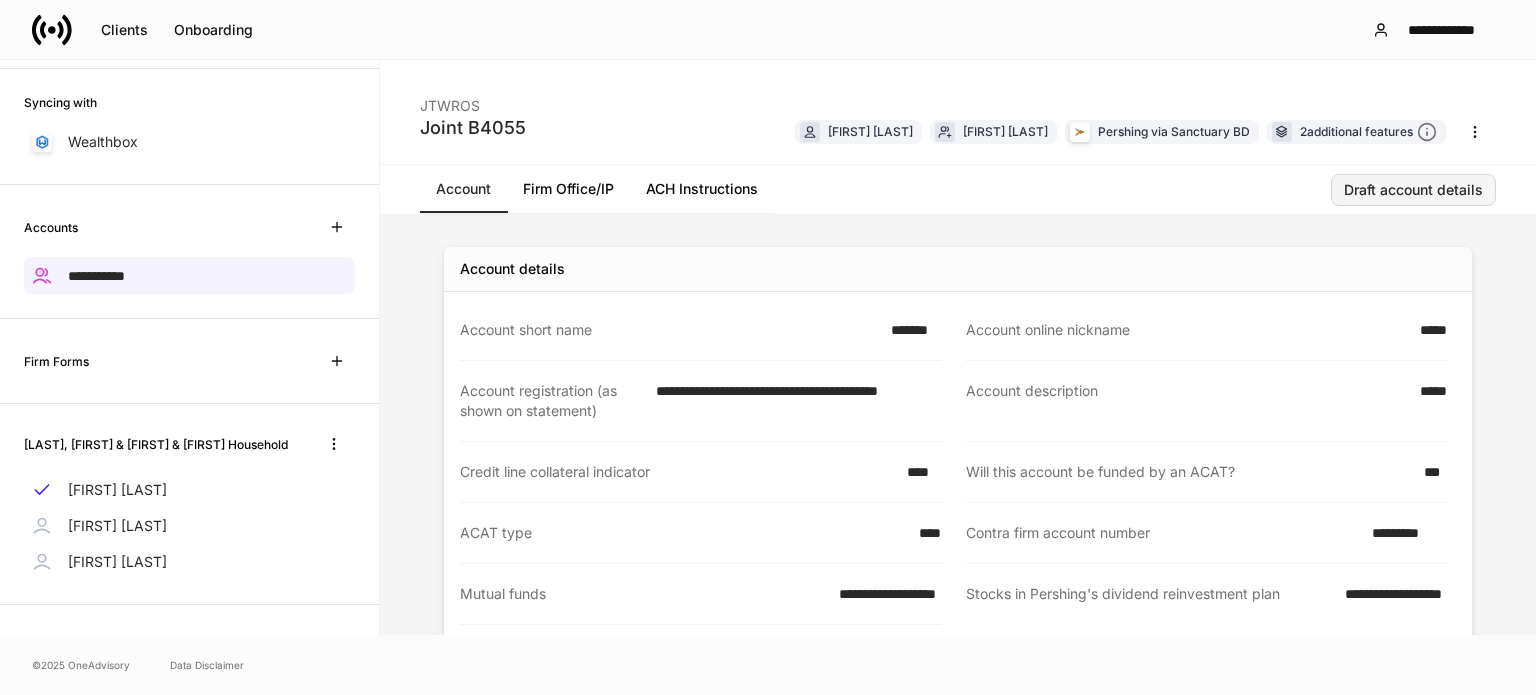 click on "Draft account details" at bounding box center (1413, 194) 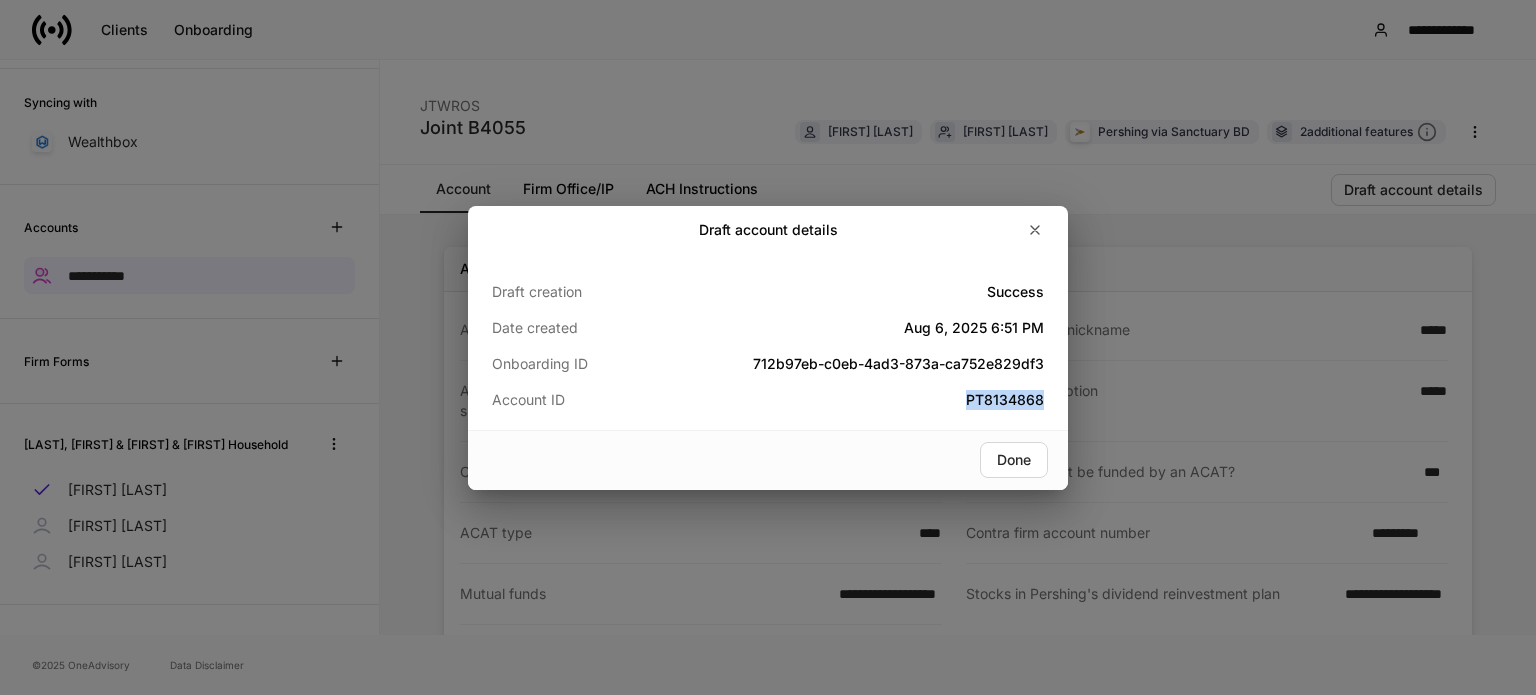 drag, startPoint x: 1062, startPoint y: 401, endPoint x: 944, endPoint y: 403, distance: 118.016945 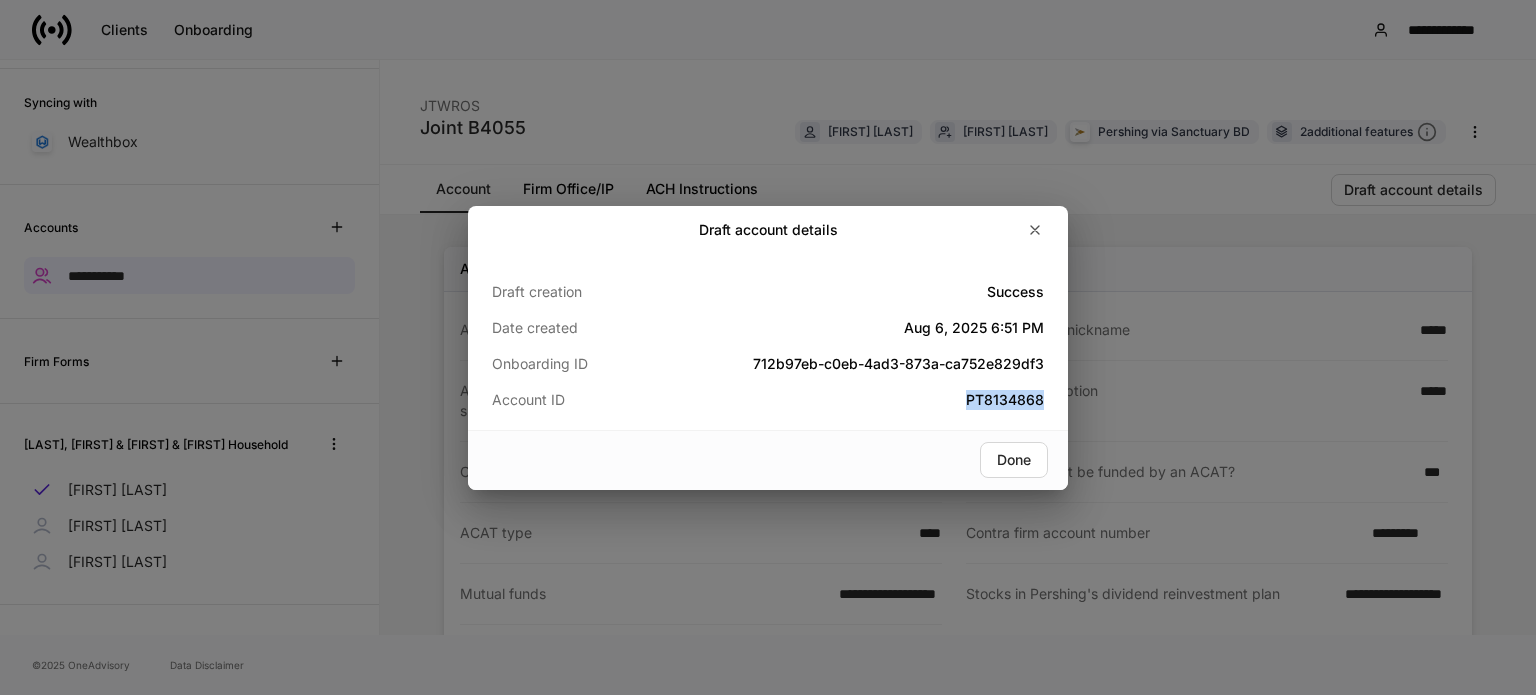 copy on "PT8134868" 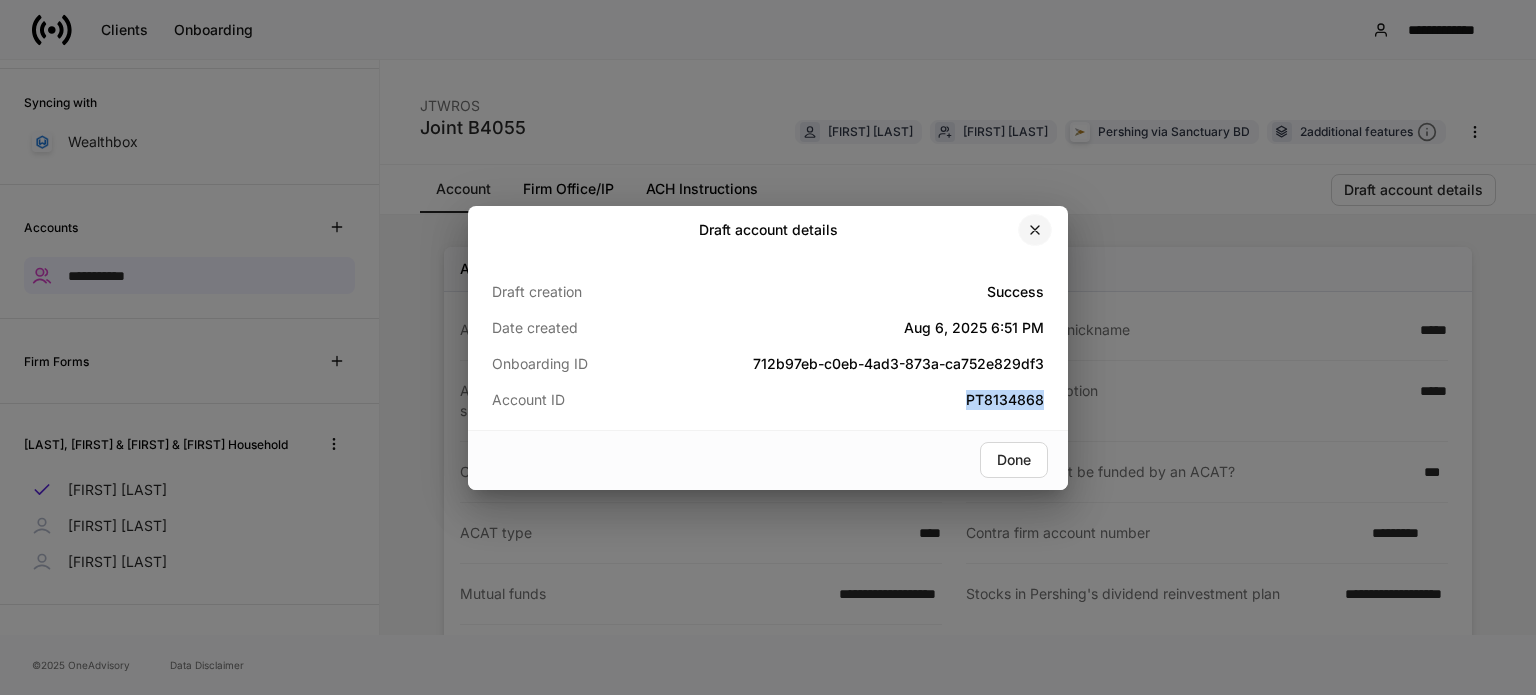 click 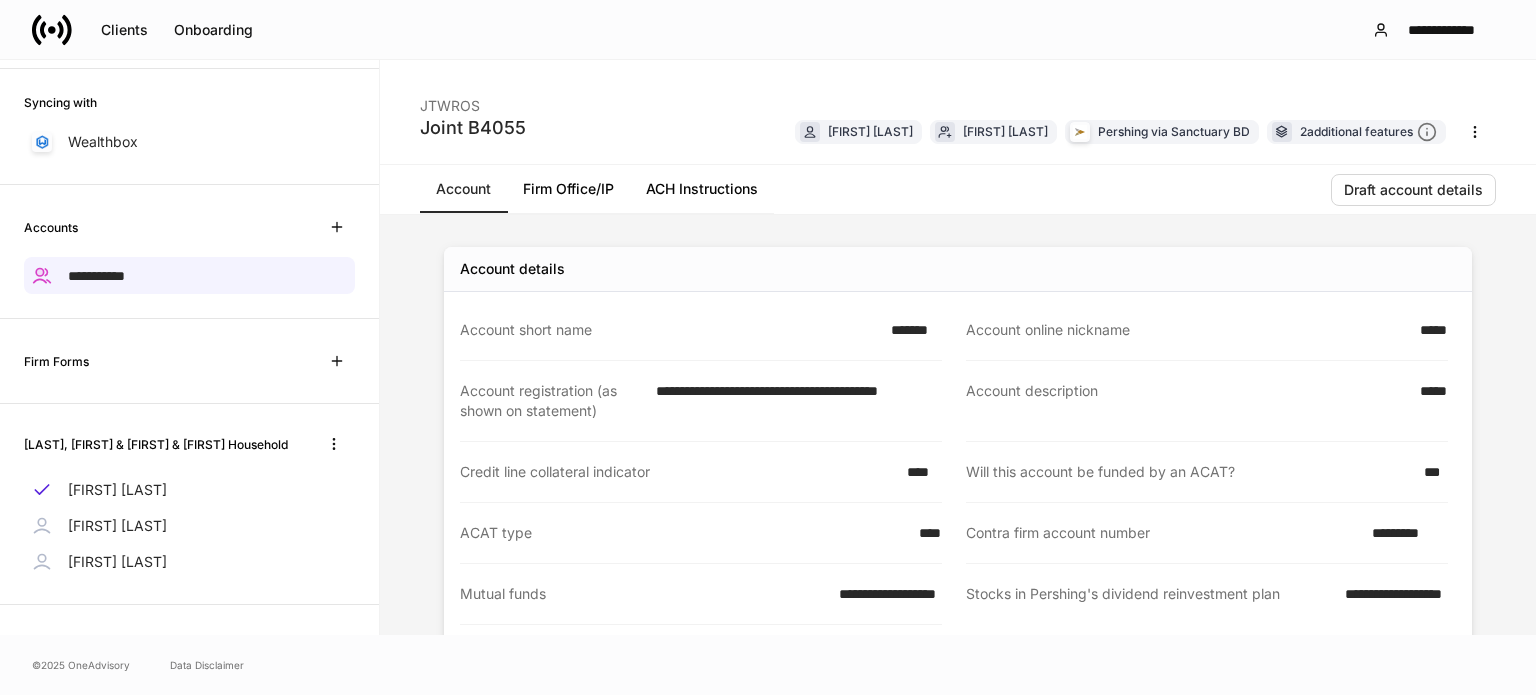 click 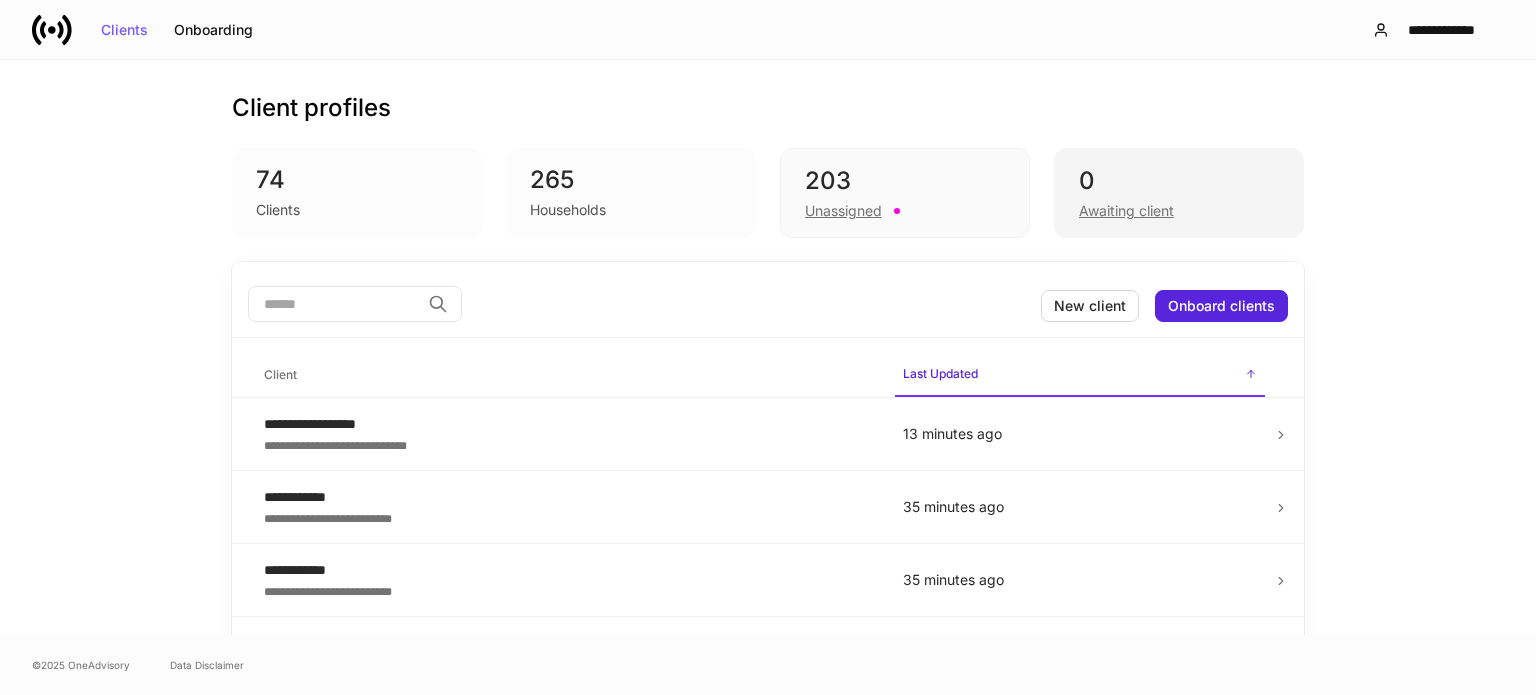 click on "Awaiting client" at bounding box center [1179, 209] 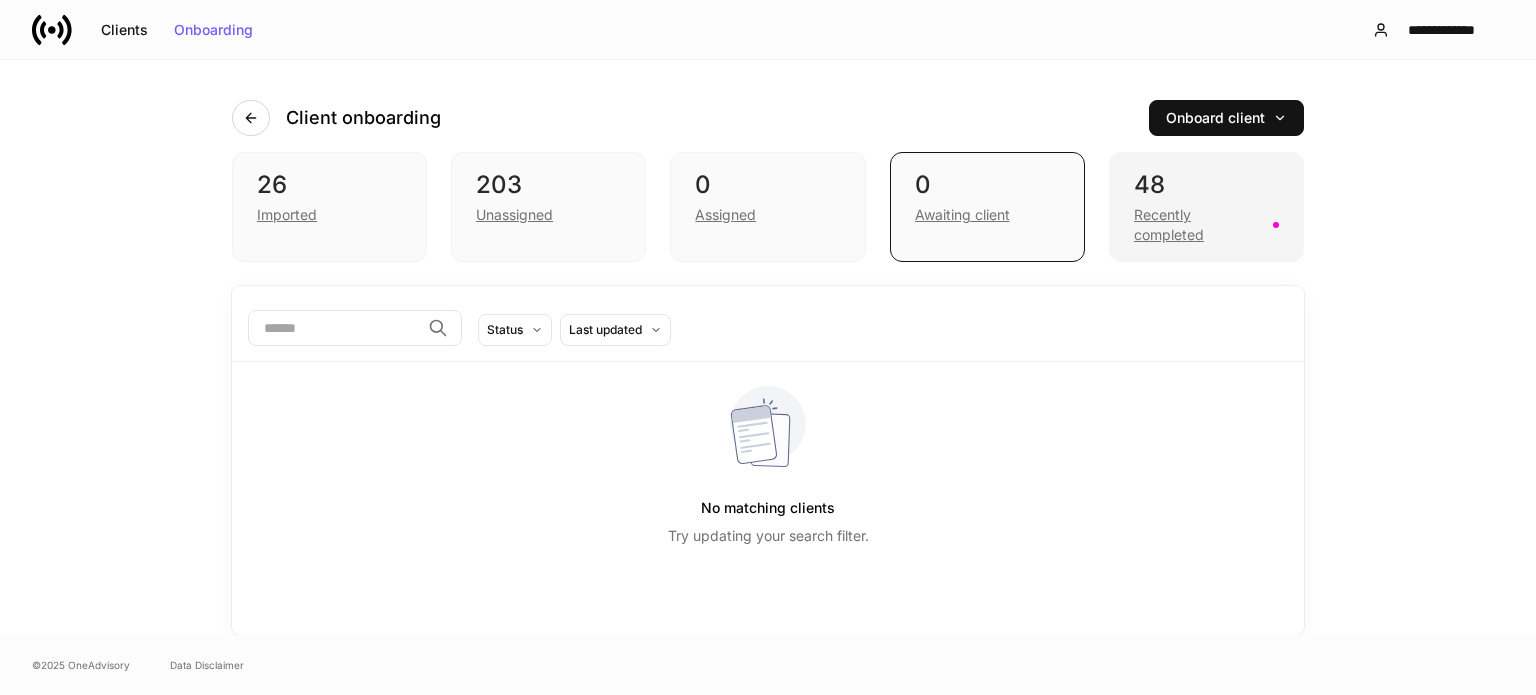 click on "Recently completed" at bounding box center (1206, 223) 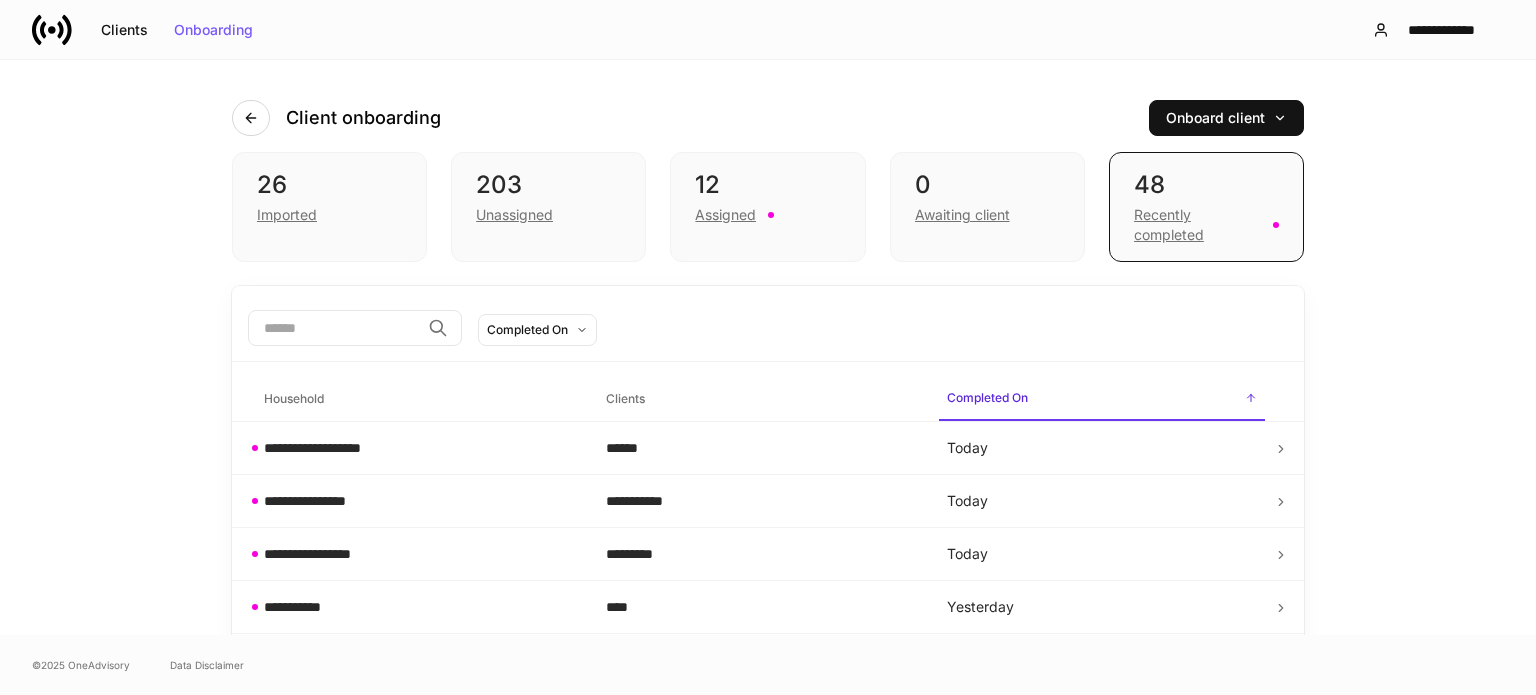 click at bounding box center [334, 328] 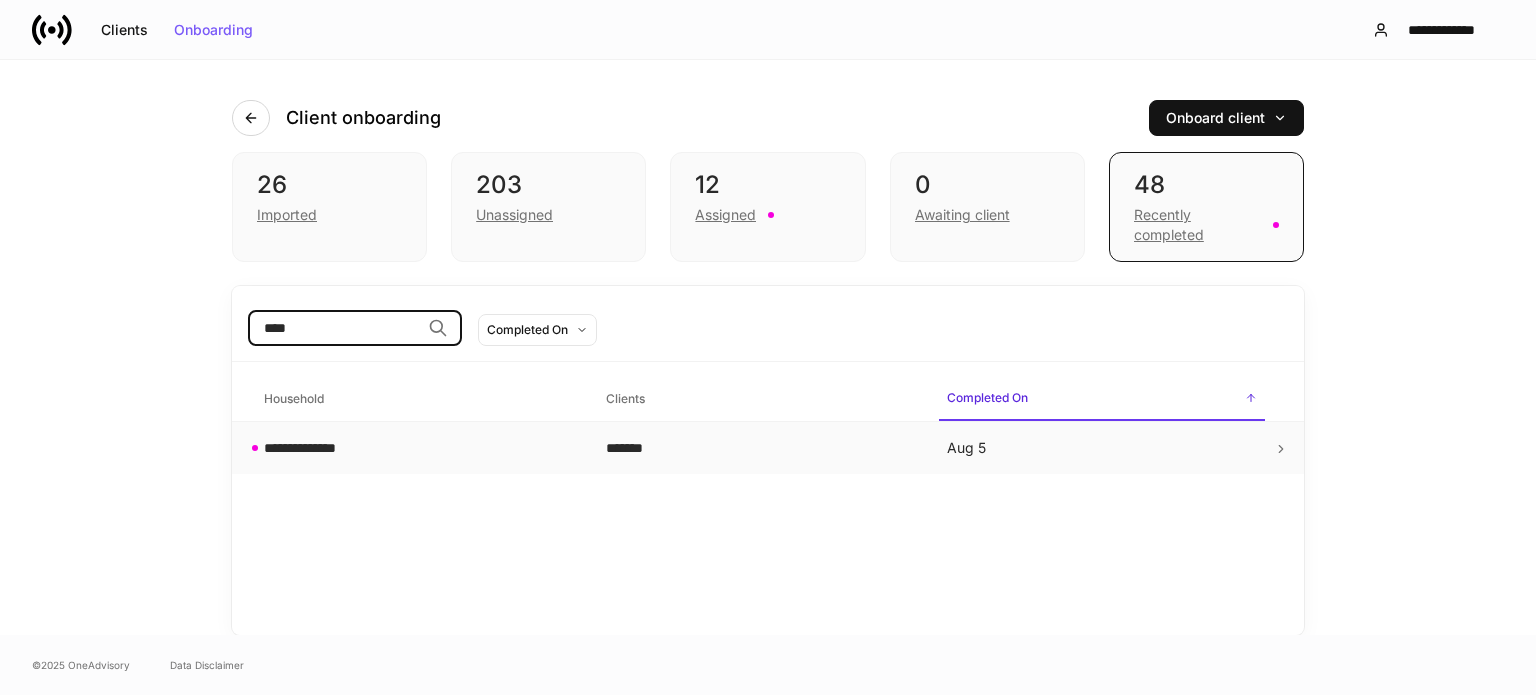 type on "****" 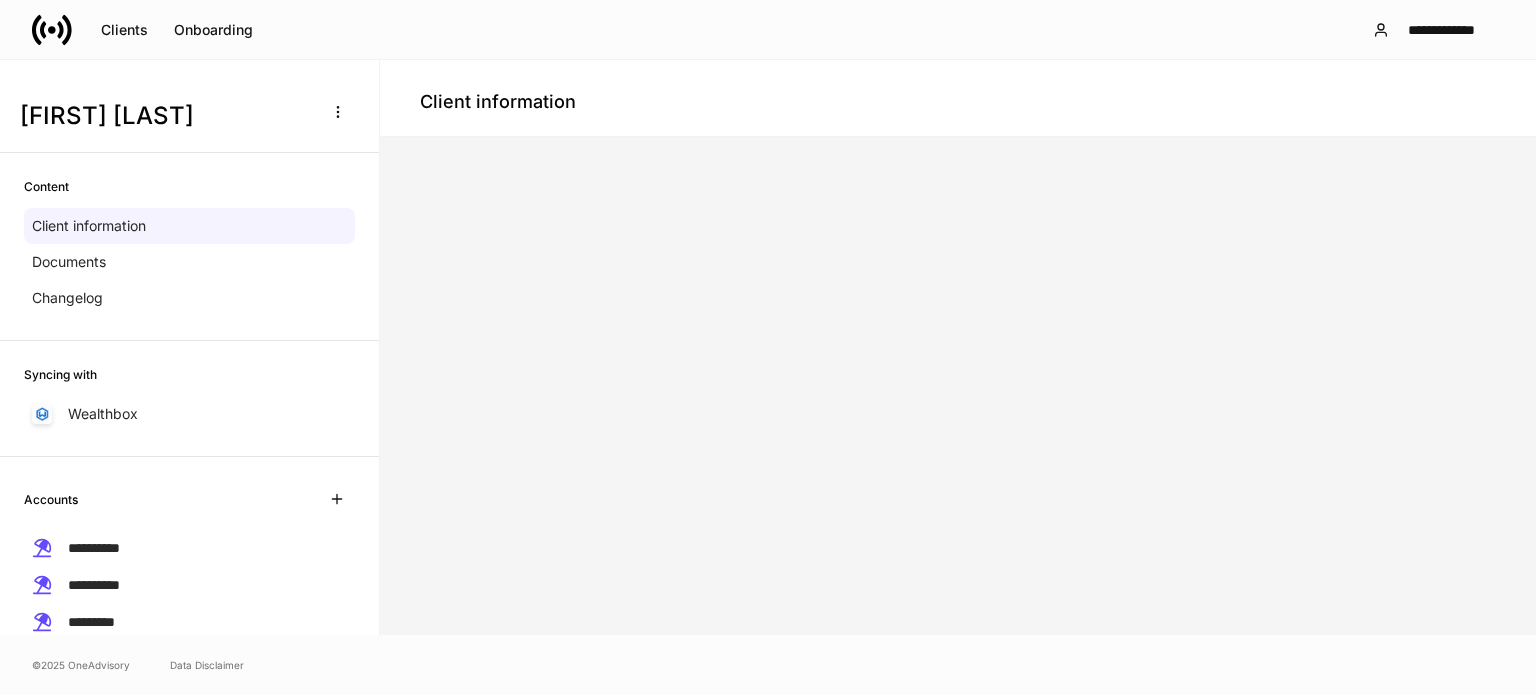scroll, scrollTop: 200, scrollLeft: 0, axis: vertical 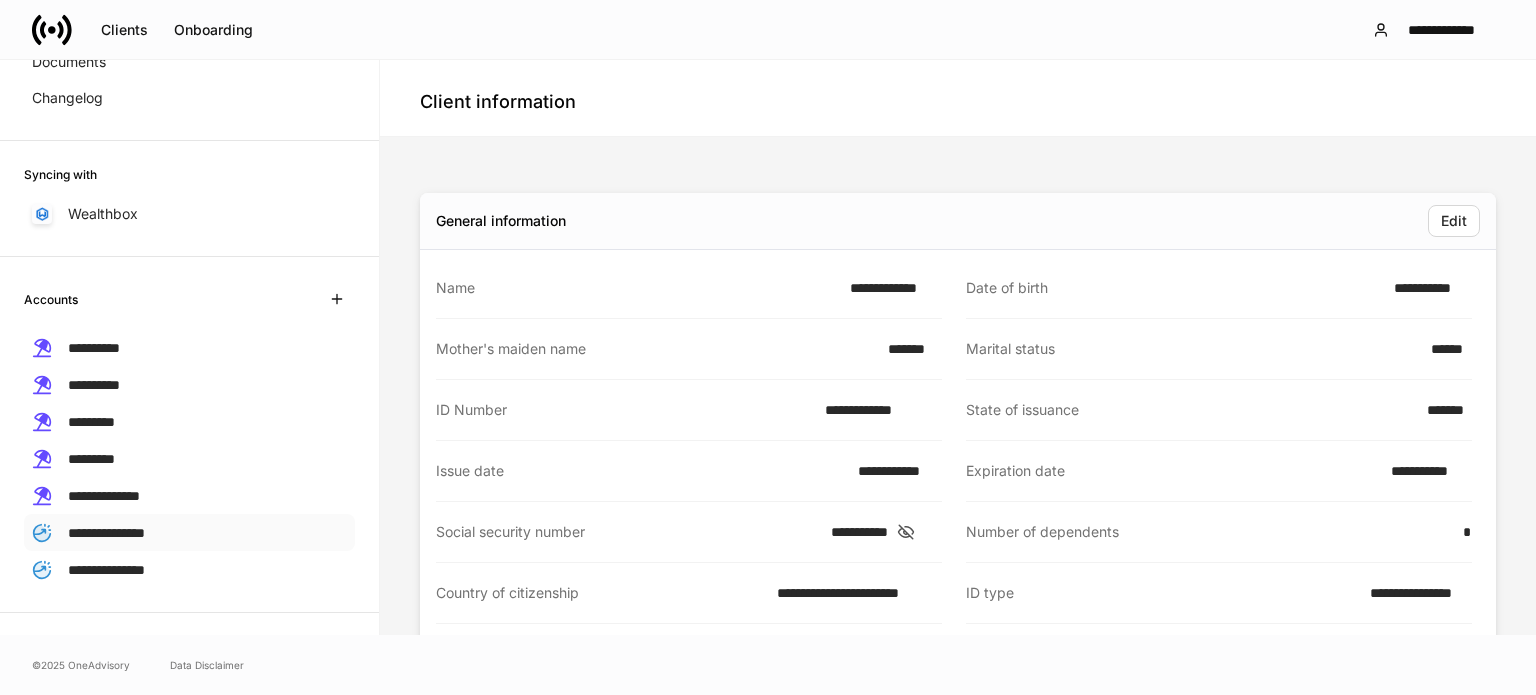 click on "**********" at bounding box center [106, 533] 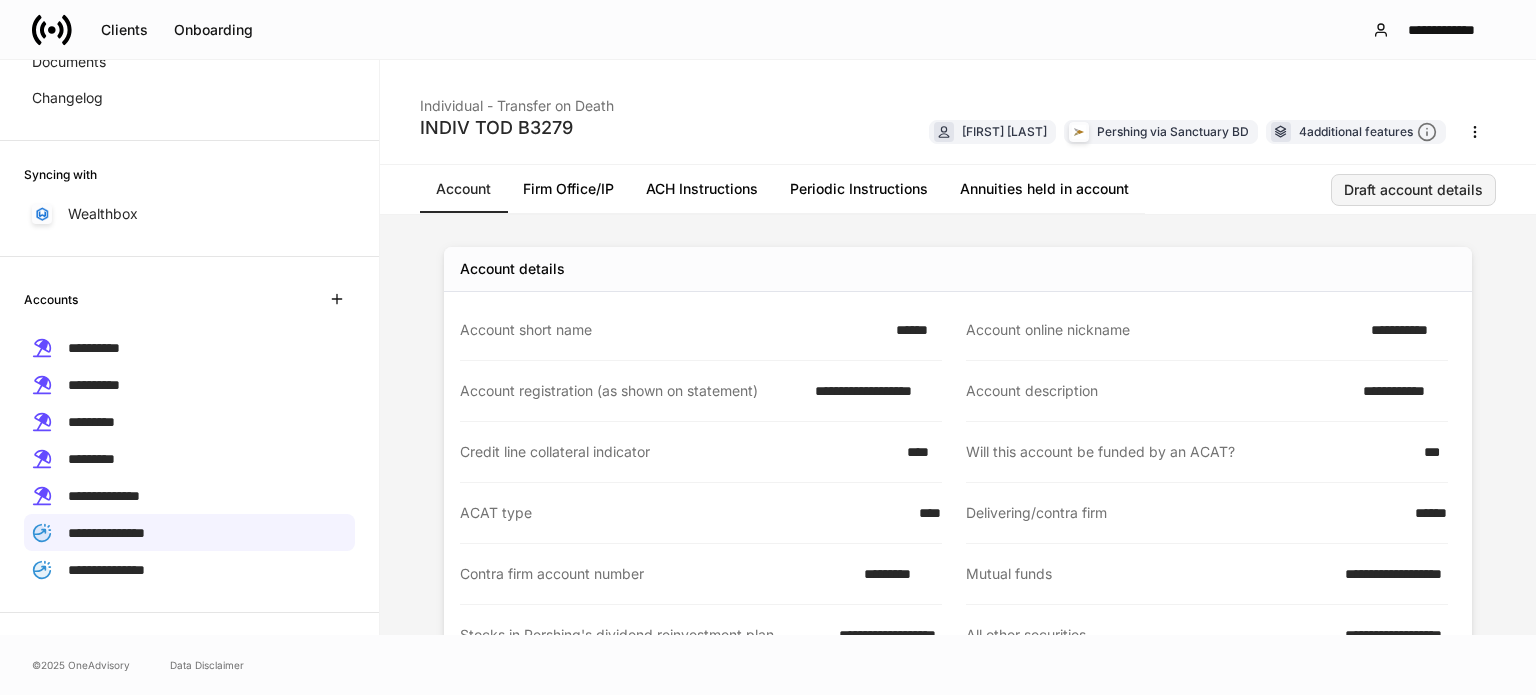click on "Draft account details" at bounding box center (1413, 190) 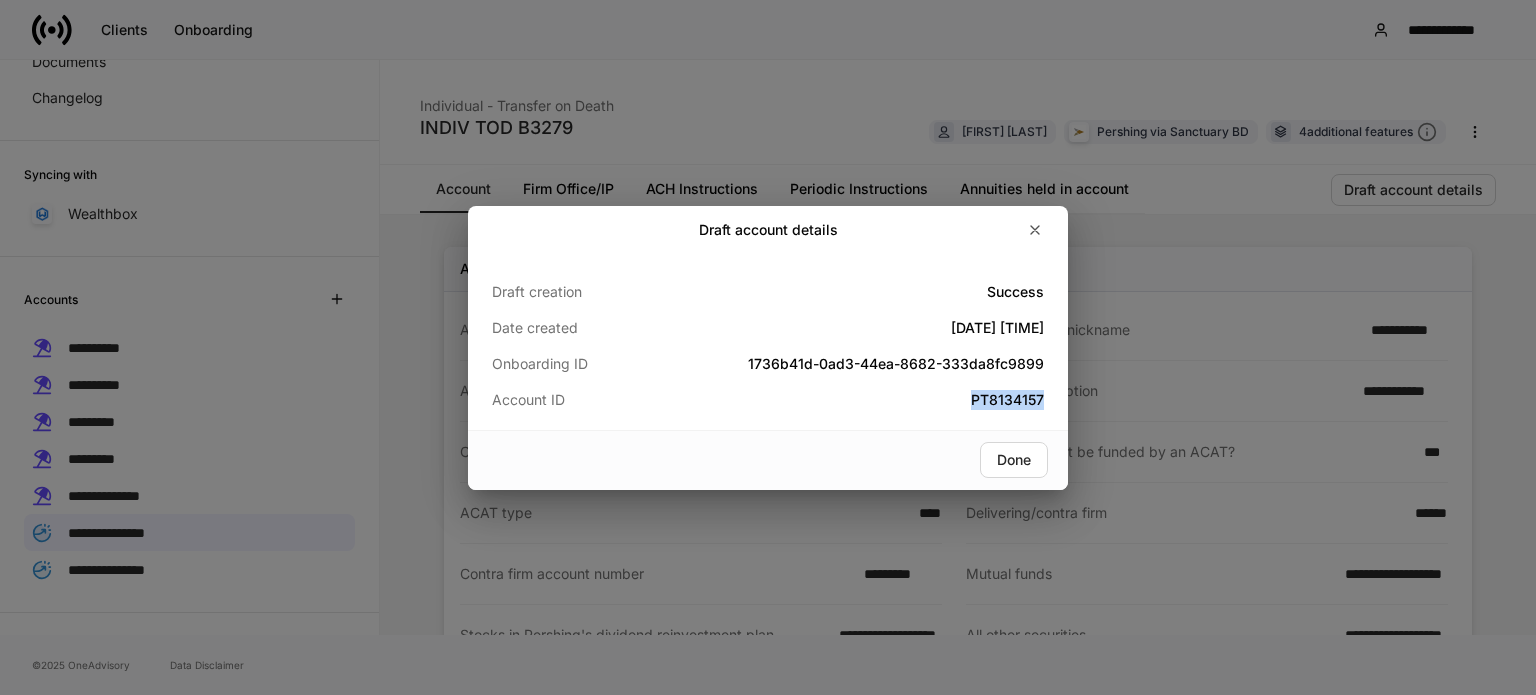 drag, startPoint x: 1049, startPoint y: 399, endPoint x: 859, endPoint y: 411, distance: 190.37857 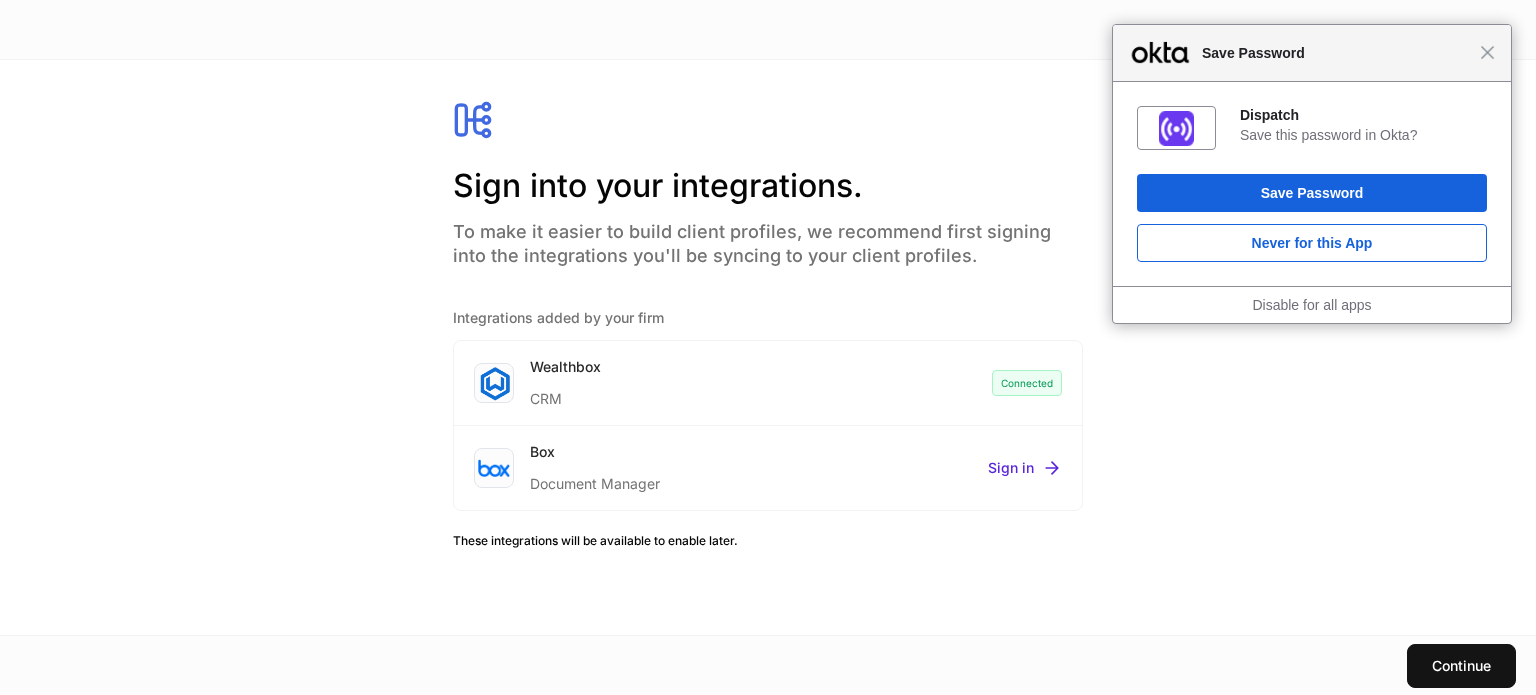 scroll, scrollTop: 0, scrollLeft: 0, axis: both 